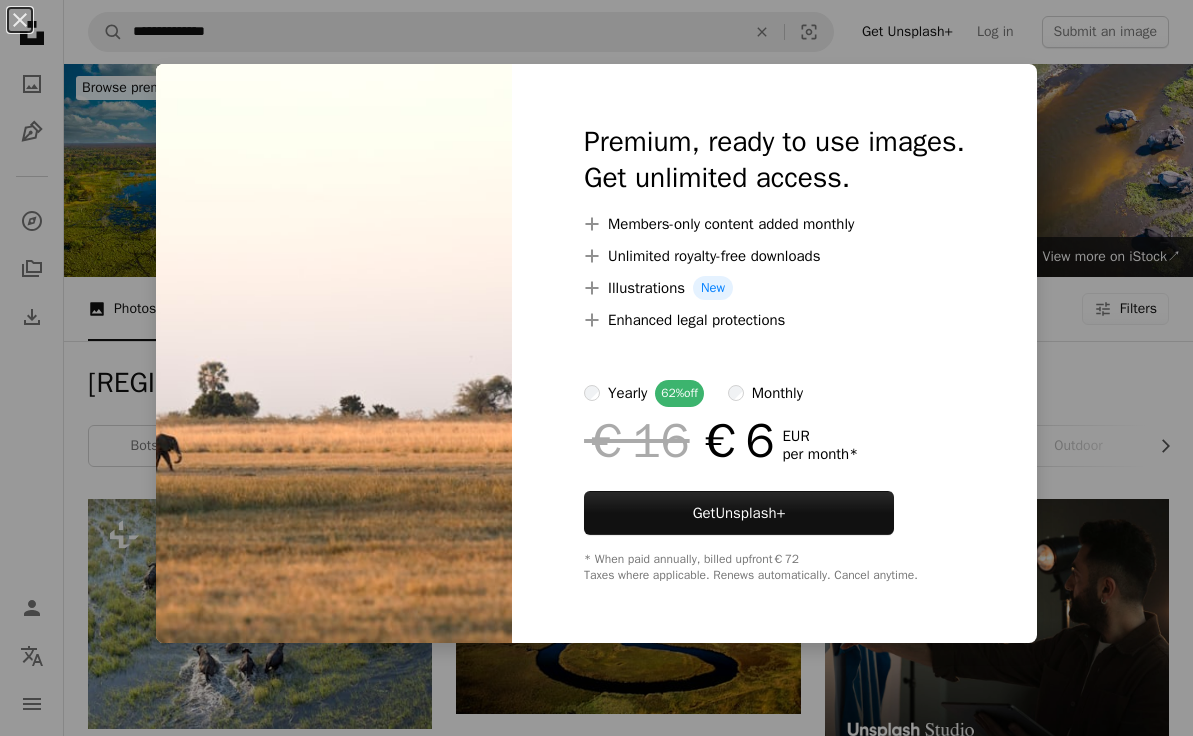 scroll, scrollTop: 9431, scrollLeft: 0, axis: vertical 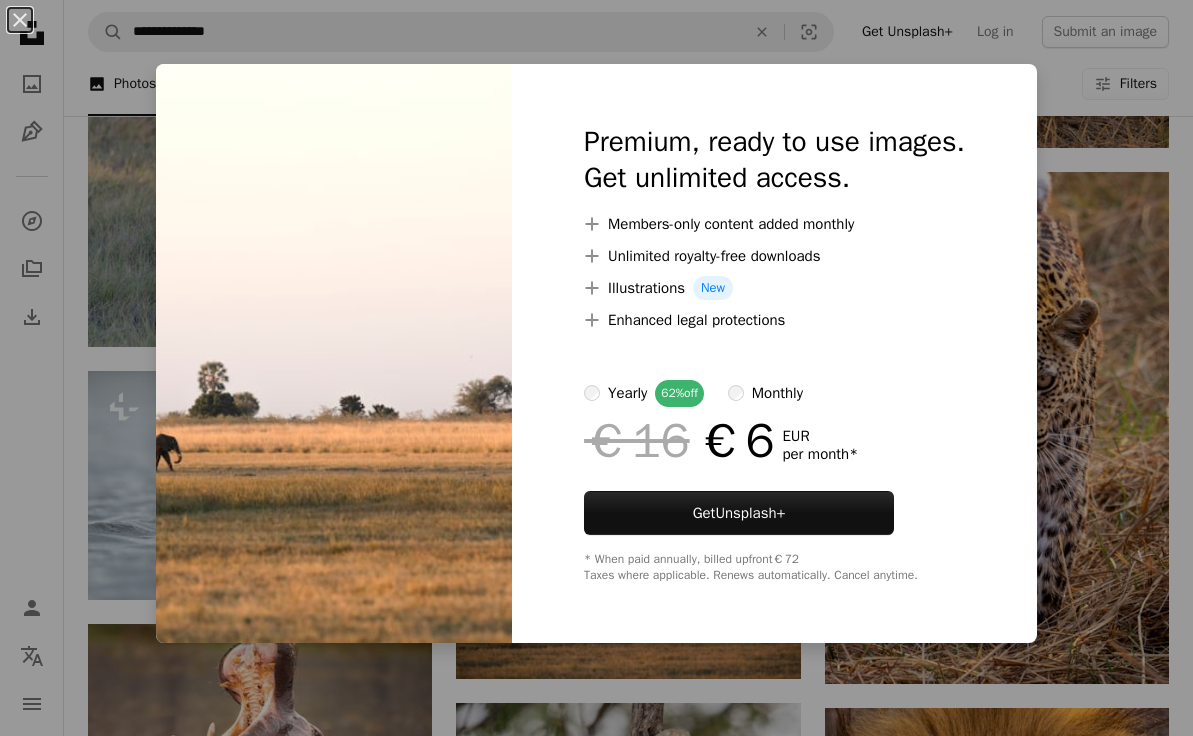 click on "An X shape Premium, ready to use images. Get unlimited access. A plus sign Members-only content added monthly A plus sign Unlimited royalty-free downloads A plus sign Illustrations  New A plus sign Enhanced legal protections yearly 62%  off monthly €16   €6 EUR per month * Get  Unsplash+ * When paid annually, billed upfront  €72 Taxes where applicable. Renews automatically. Cancel anytime." at bounding box center [596, 368] 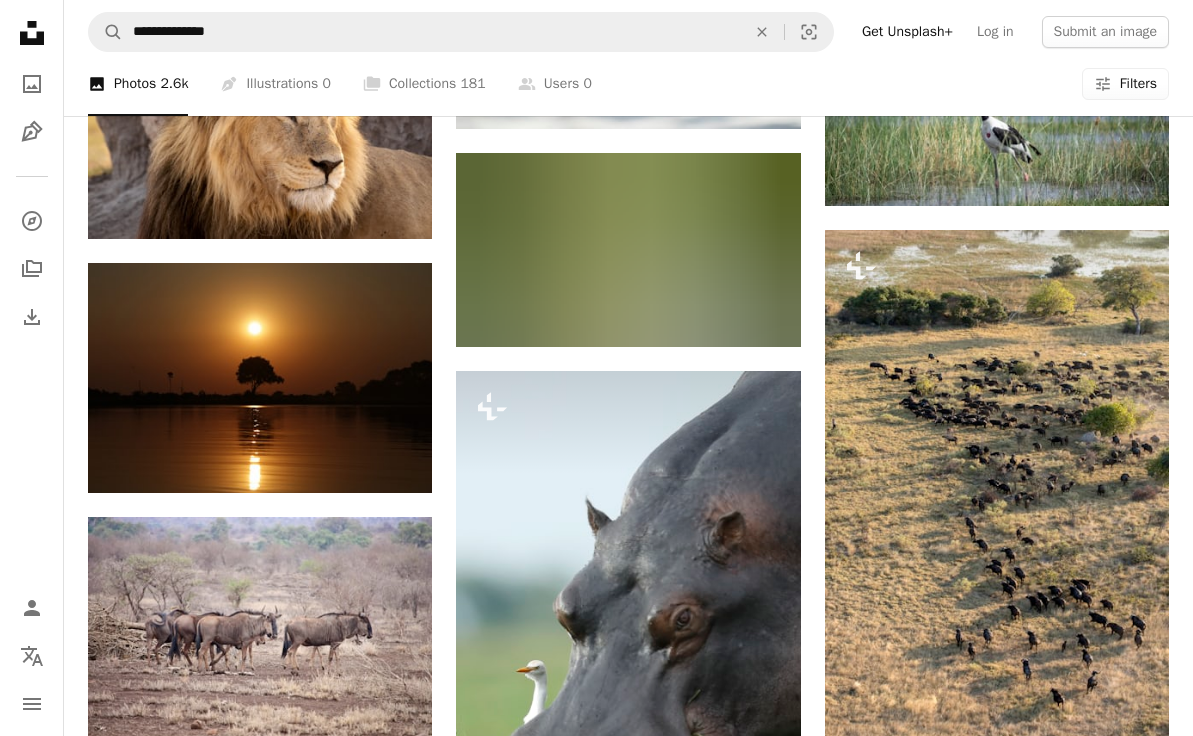 scroll, scrollTop: 12000, scrollLeft: 0, axis: vertical 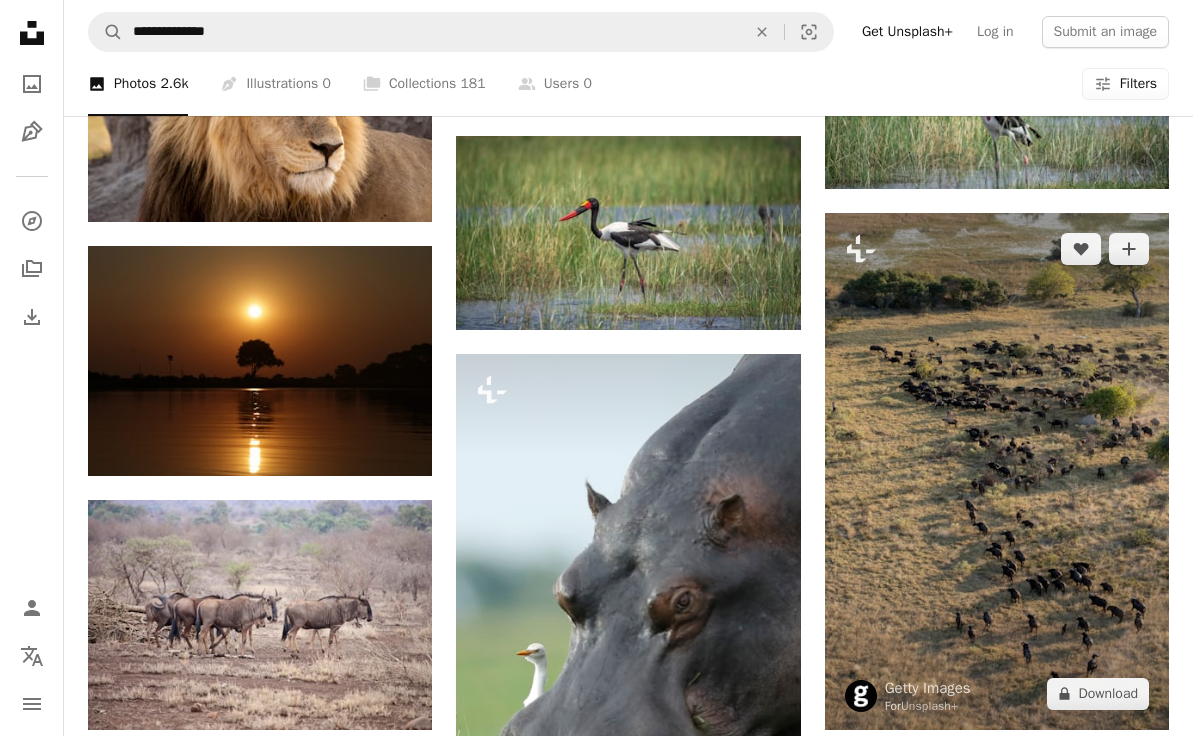 click at bounding box center [997, 471] 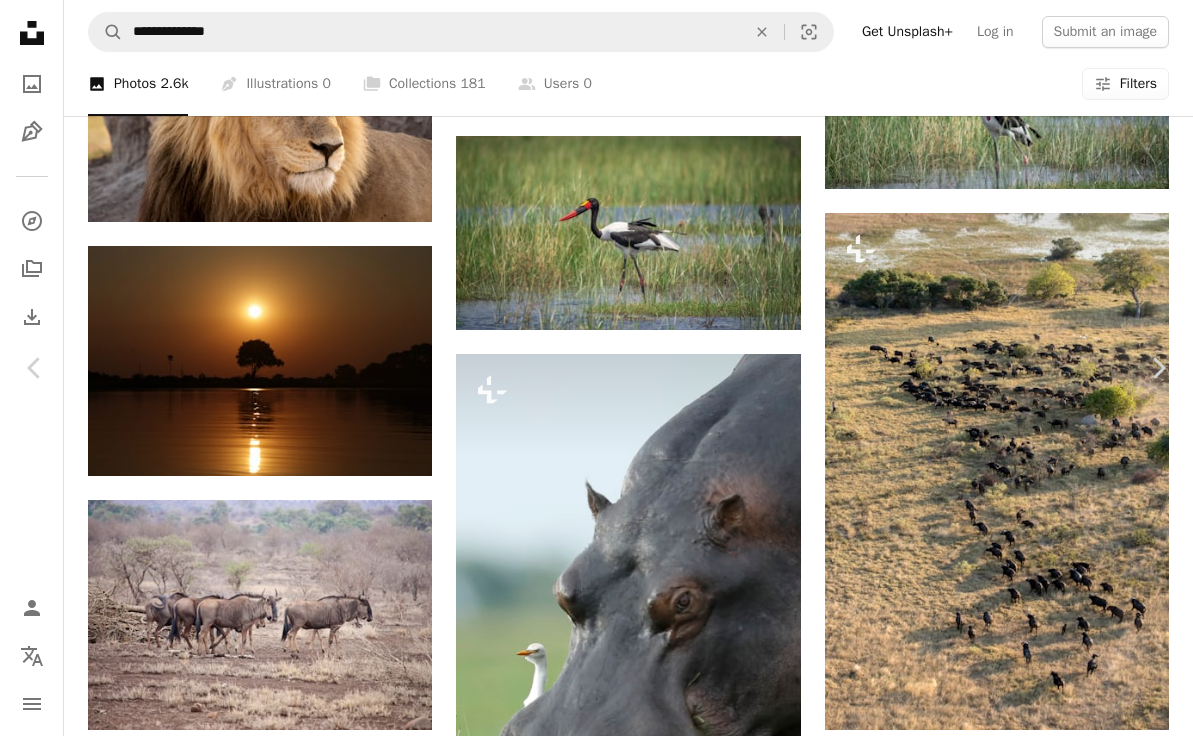 click on "An X shape Chevron left Chevron right Getty Images For Unsplash+ A heart A plus sign Edit image Plus sign for Unsplash+ A lock Download Zoom in A forward-right arrow Share More Actions Calendar outlined Published on August 31, 2022 Safety Licensed under the Unsplash+ License running africa south africa outdoors safari vertical wilderness zambia okavango delta herd above cape buffalo chobe national park maasai mara national reserve southern africa hwange Public domain images From this series Chevron right Plus sign for Unsplash+ Plus sign for Unsplash+ Plus sign for Unsplash+ Plus sign for Unsplash+ Plus sign for Unsplash+ Plus sign for Unsplash+ Plus sign for Unsplash+ Plus sign for Unsplash+ Plus sign for Unsplash+ Plus sign for Unsplash+ Plus sign for Unsplash+ Related images Plus sign for Unsplash+ A heart A plus sign Getty Images For Unsplash+ A lock Download Plus sign for Unsplash+ A heart A plus sign Getty Images For Unsplash+ A lock Download Plus sign for Unsplash+ A heart A plus sign Getty Images For Unsplash+" at bounding box center [596, 3486] 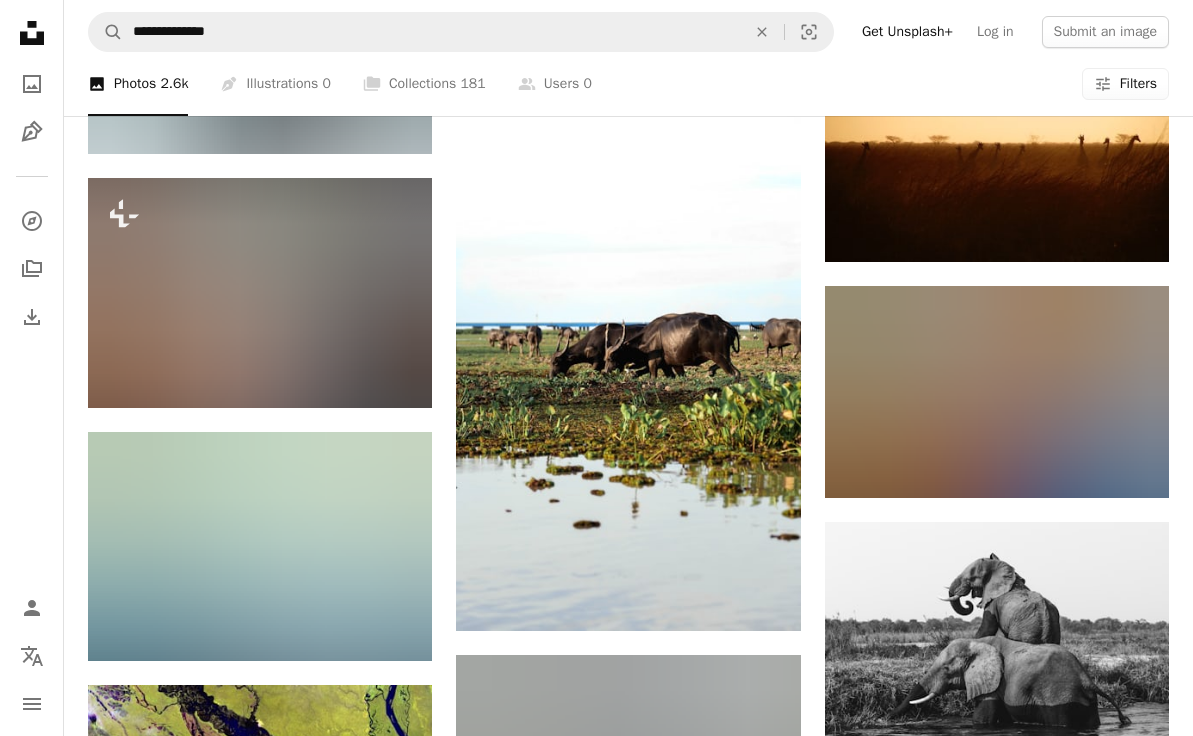 scroll, scrollTop: 17677, scrollLeft: 0, axis: vertical 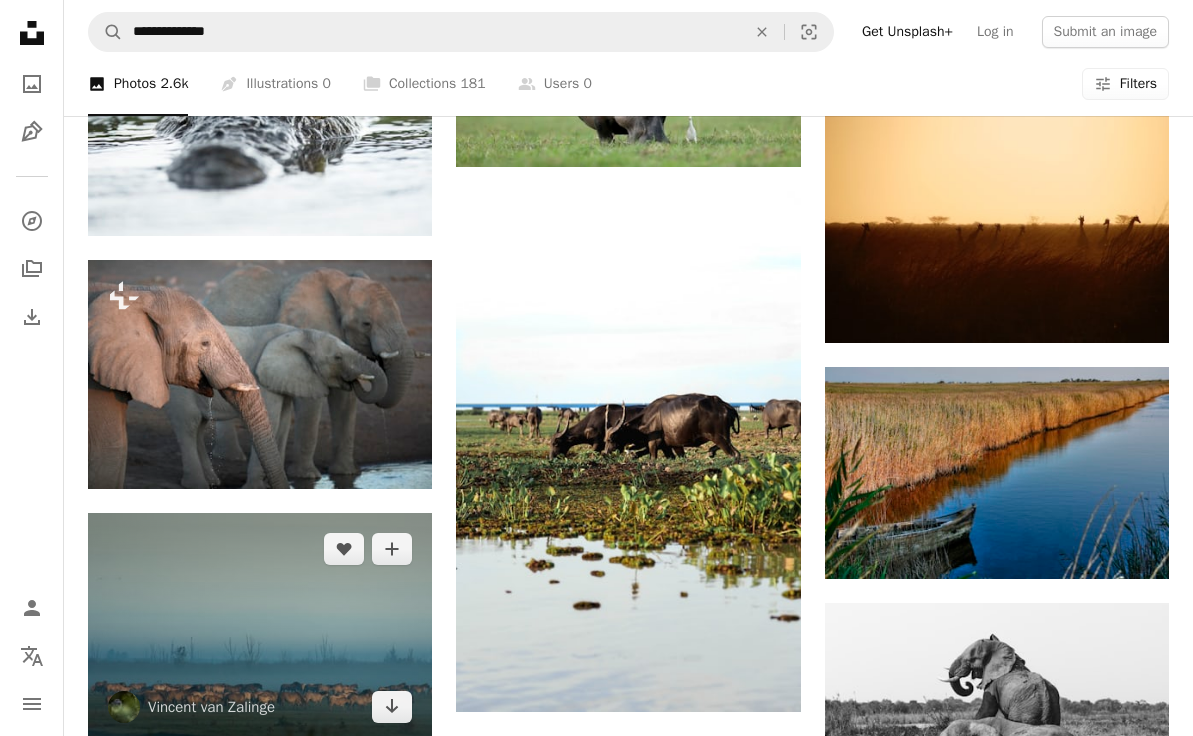 click at bounding box center [260, 628] 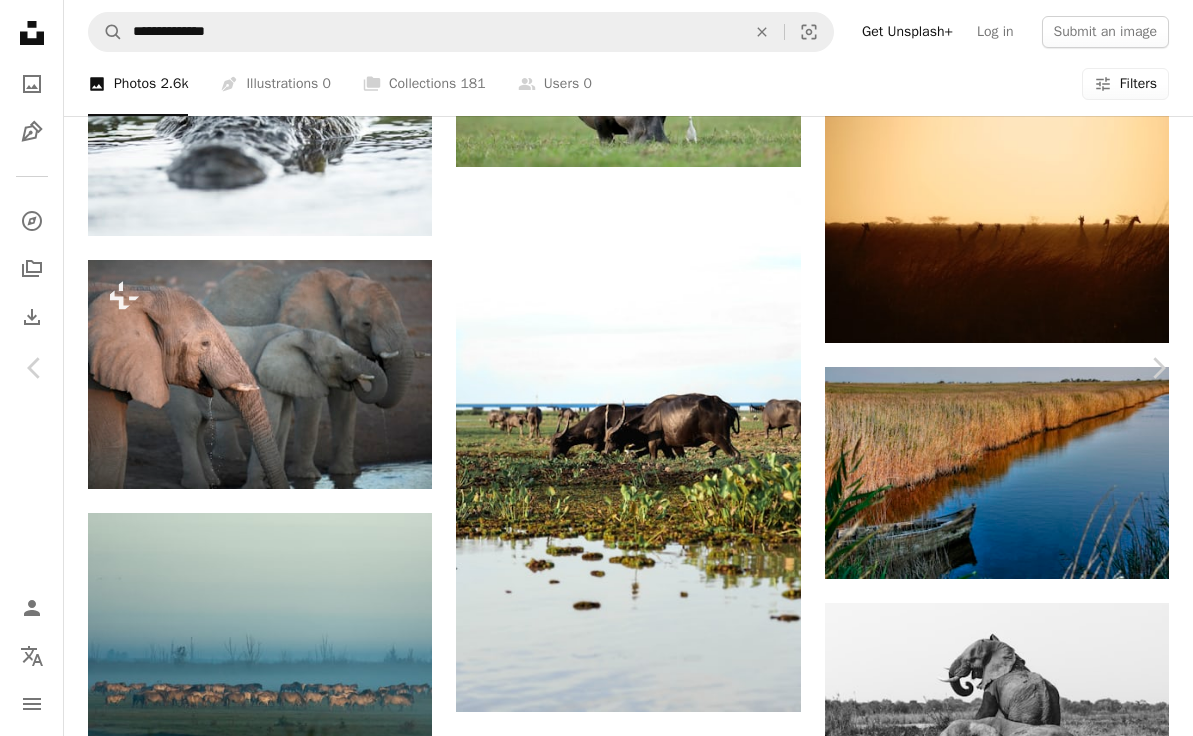 click on "[FIRST] [LAST] [FIRST] [LAST] [FIRST] [LAST]" at bounding box center [596, 4333] 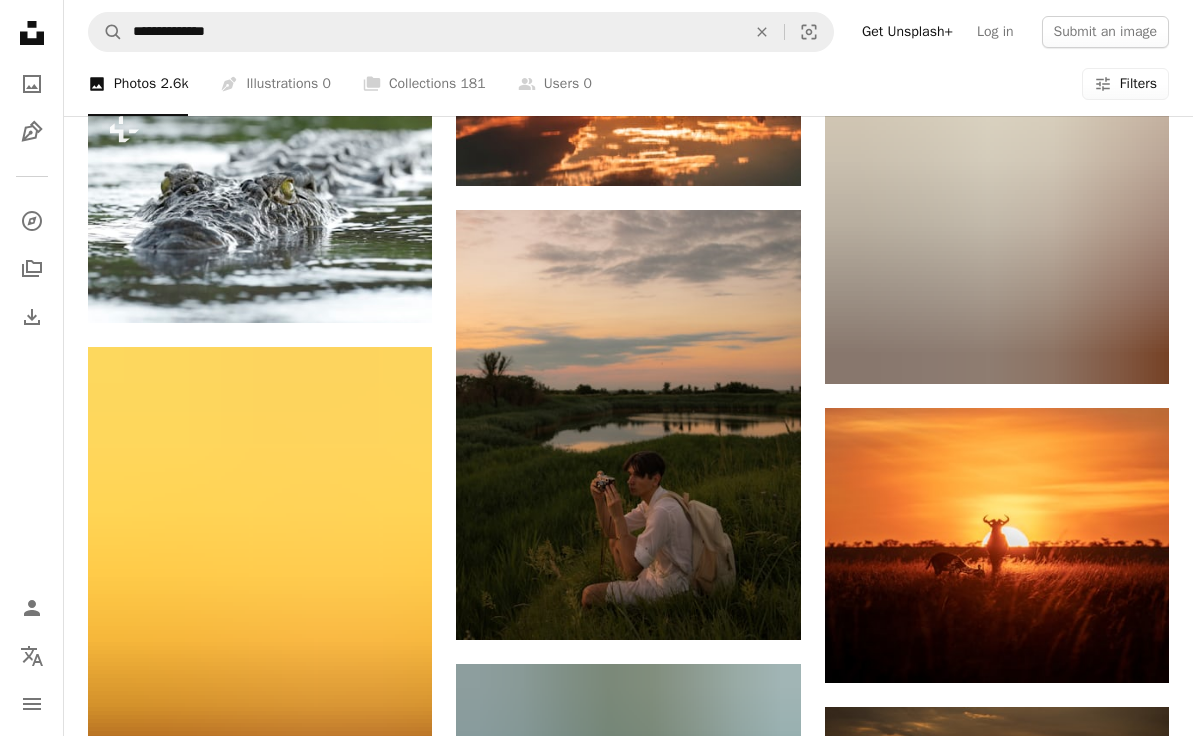 scroll, scrollTop: 20654, scrollLeft: 0, axis: vertical 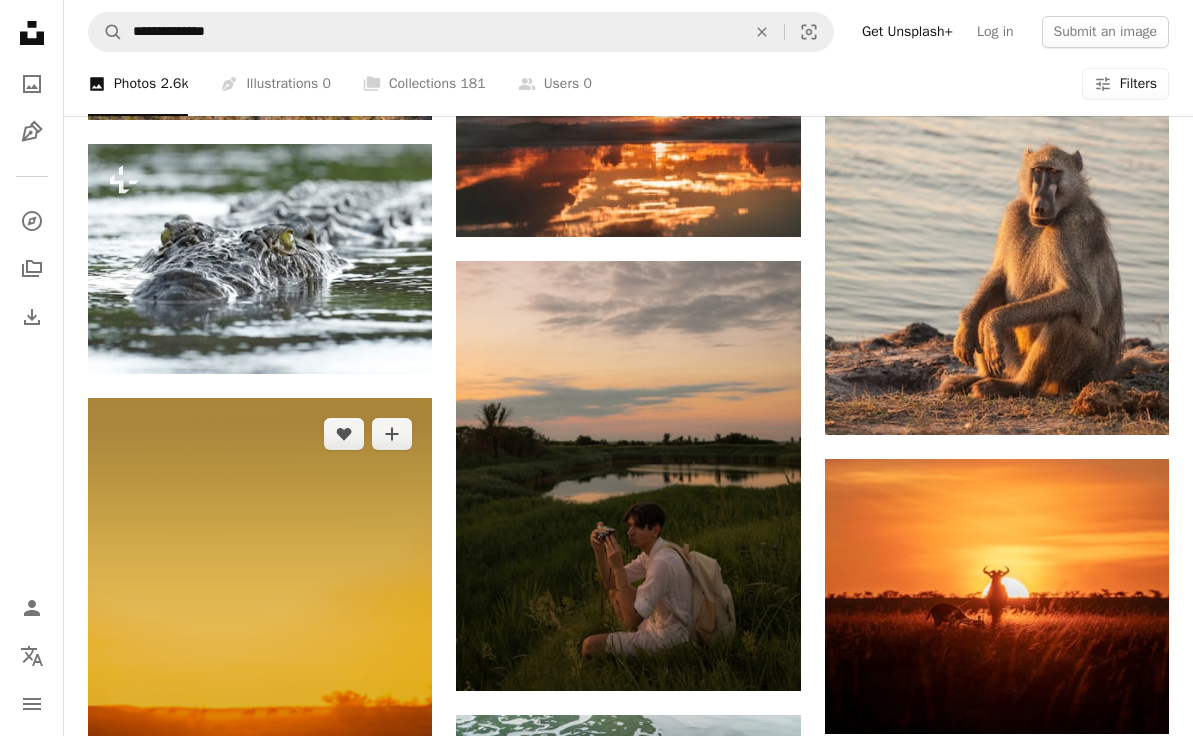 click on "Arrow pointing down" 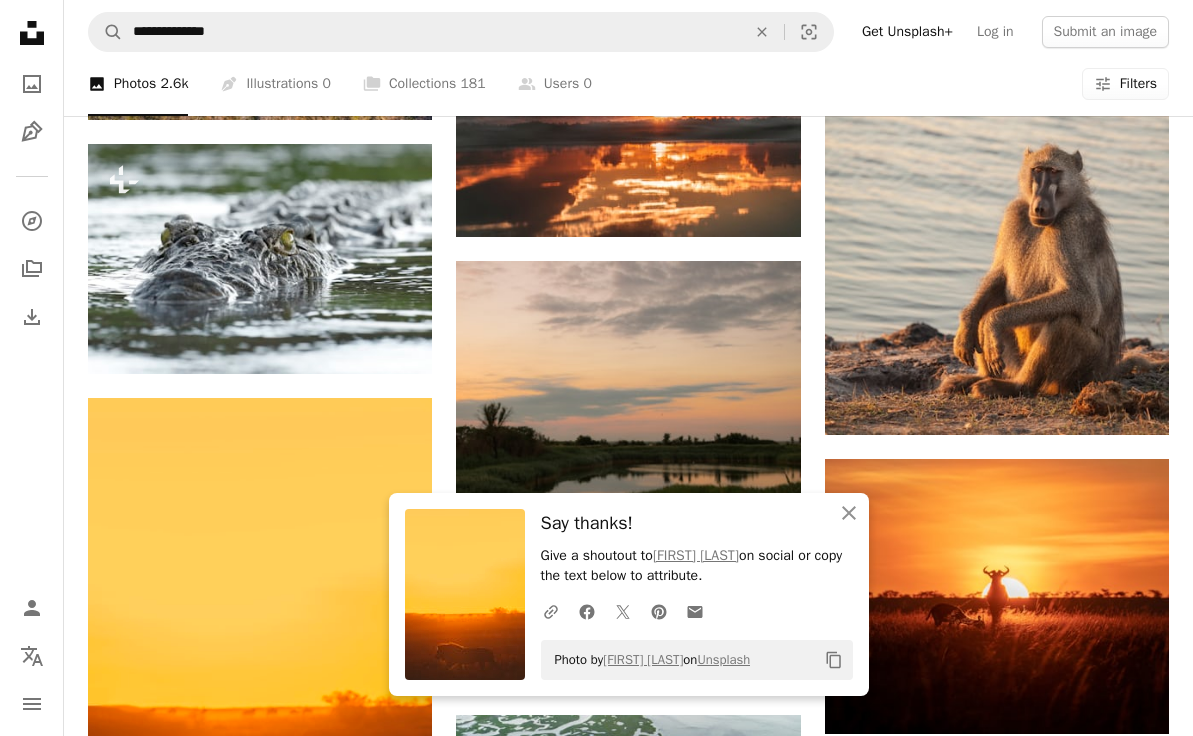 click on "Plus sign for Unsplash+ A heart A plus sign Getty Images For Unsplash+ A lock Download A heart A plus sign [FIRST] [LAST] Available for hire A checkmark inside of a circle Arrow pointing down A heart A plus sign [FIRST] [LAST] Available for hire A checkmark inside of a circle Arrow pointing down A heart A plus sign [FIRST] [LAST] Available for hire A checkmark inside of a circle Arrow pointing down Plus sign for Unsplash+ A heart A plus sign Getty Images For Unsplash+ A lock Download A heart A plus sign [FIRST] [LAST] Available for hire A checkmark inside of a circle Arrow pointing down A heart A plus sign [FIRST] [LAST] Arrow pointing down A heart A plus sign [FIRST] [LAST] Arrow pointing down A heart A plus sign [FIRST] [LAST] Arrow pointing down –– ––– ––– – ––– – ––– ––– –––– – – –– ––– – – ––– –– –– –––– –– Learn More Plus sign for Unsplash+ A heart" at bounding box center (628, -8445) 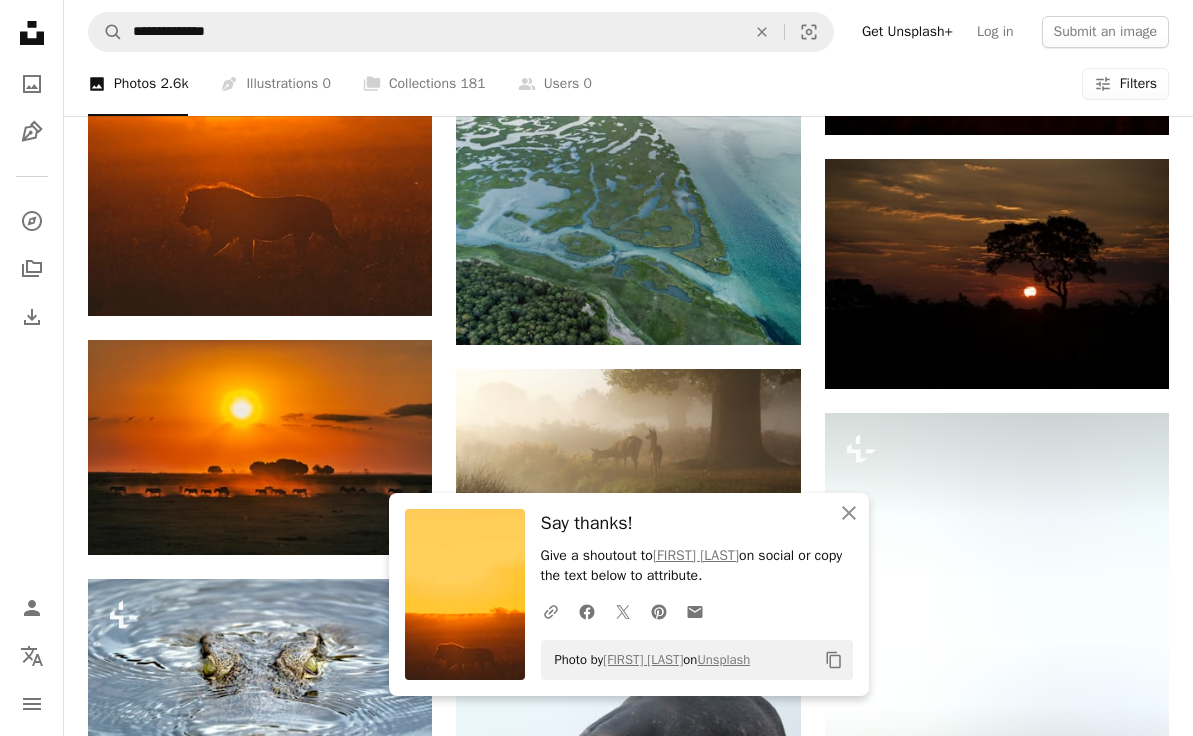 scroll, scrollTop: 21232, scrollLeft: 0, axis: vertical 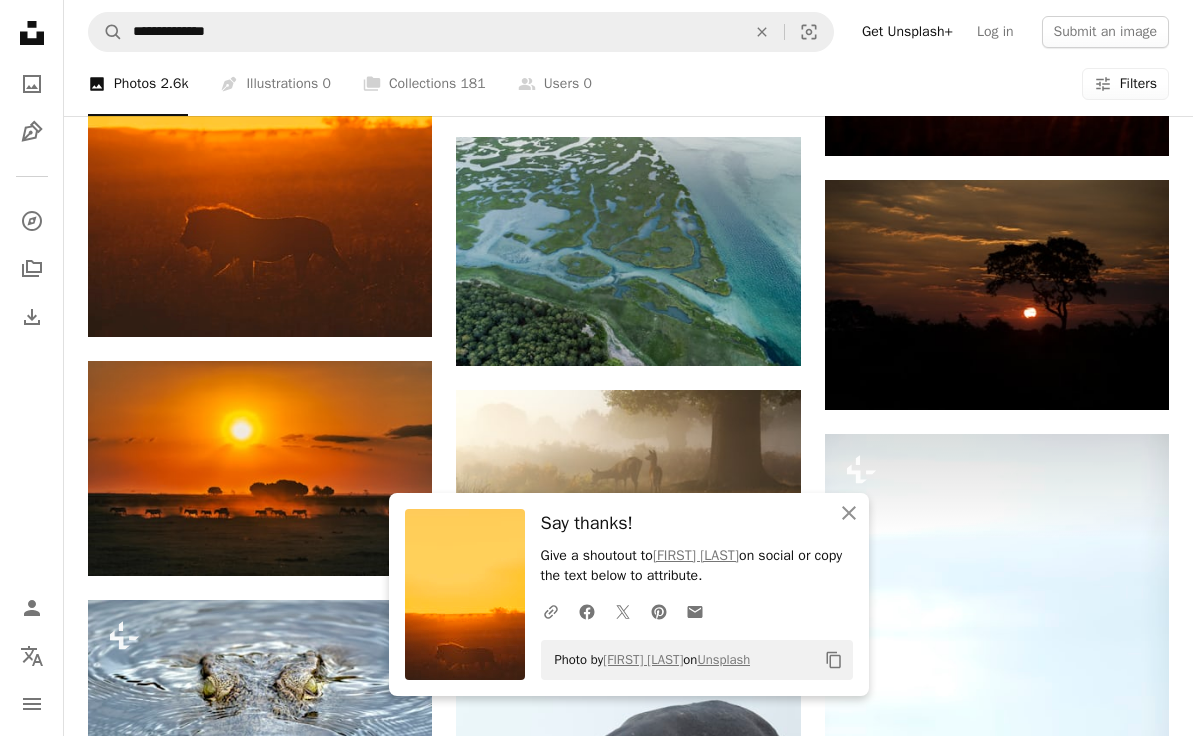 click on "Plus sign for Unsplash+ A heart A plus sign Getty Images For Unsplash+ A lock Download A heart A plus sign [FIRST] [LAST] Available for hire A checkmark inside of a circle Arrow pointing down A heart A plus sign [FIRST] [LAST] Available for hire A checkmark inside of a circle Arrow pointing down A heart A plus sign [FIRST] [LAST] Available for hire A checkmark inside of a circle Arrow pointing down Plus sign for Unsplash+ A heart A plus sign Getty Images For Unsplash+ A lock Download A heart A plus sign [FIRST] [LAST] Available for hire A checkmark inside of a circle Arrow pointing down A heart A plus sign [FIRST] [LAST] Arrow pointing down A heart A plus sign [FIRST] [LAST] Arrow pointing down A heart A plus sign [FIRST] [LAST] Arrow pointing down –– ––– ––– – ––– – ––– ––– –––– – – –– ––– – – ––– –– –– –––– –– Learn More Plus sign for Unsplash+ A heart" at bounding box center (628, -7874) 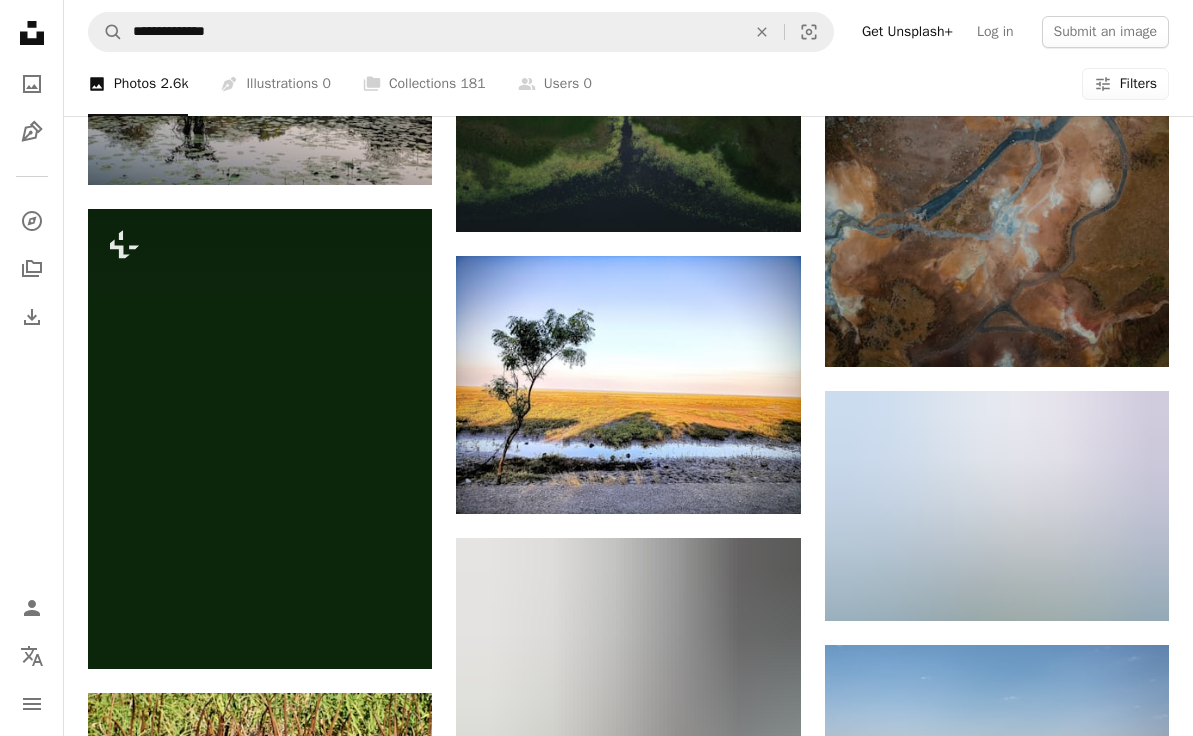 scroll, scrollTop: 47112, scrollLeft: 0, axis: vertical 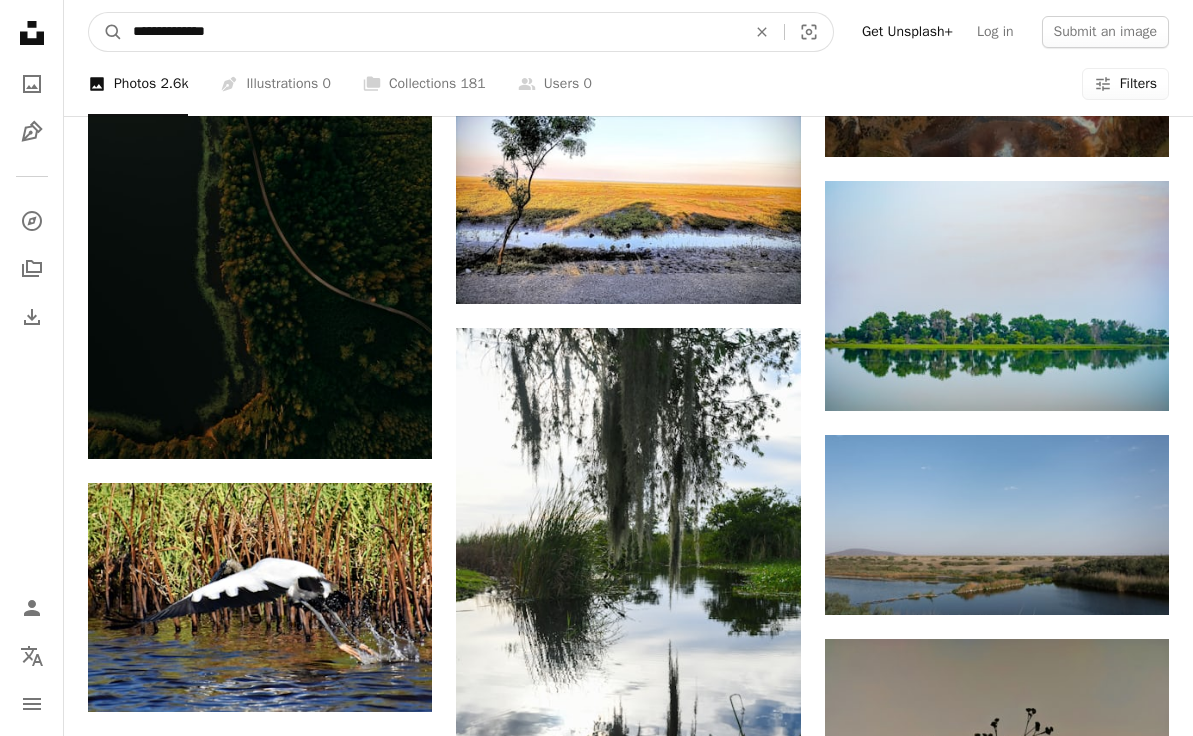 click on "**********" at bounding box center [431, 32] 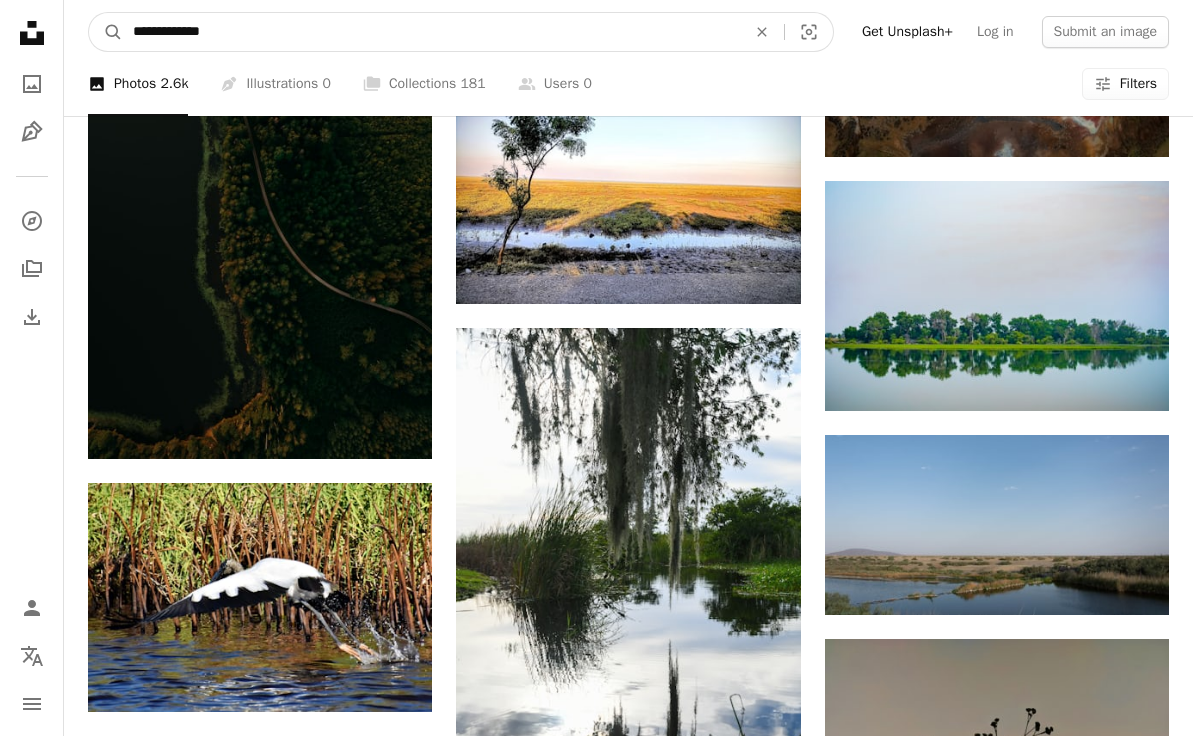 type on "**********" 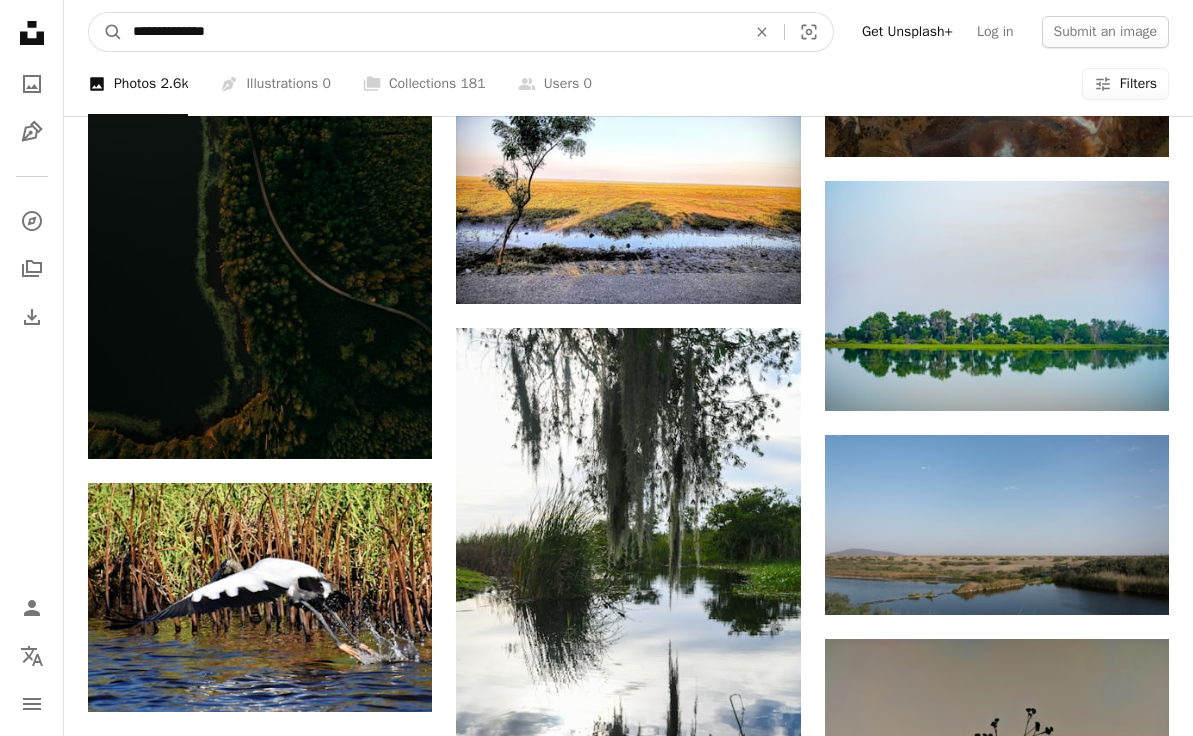 click on "A magnifying glass" at bounding box center (106, 32) 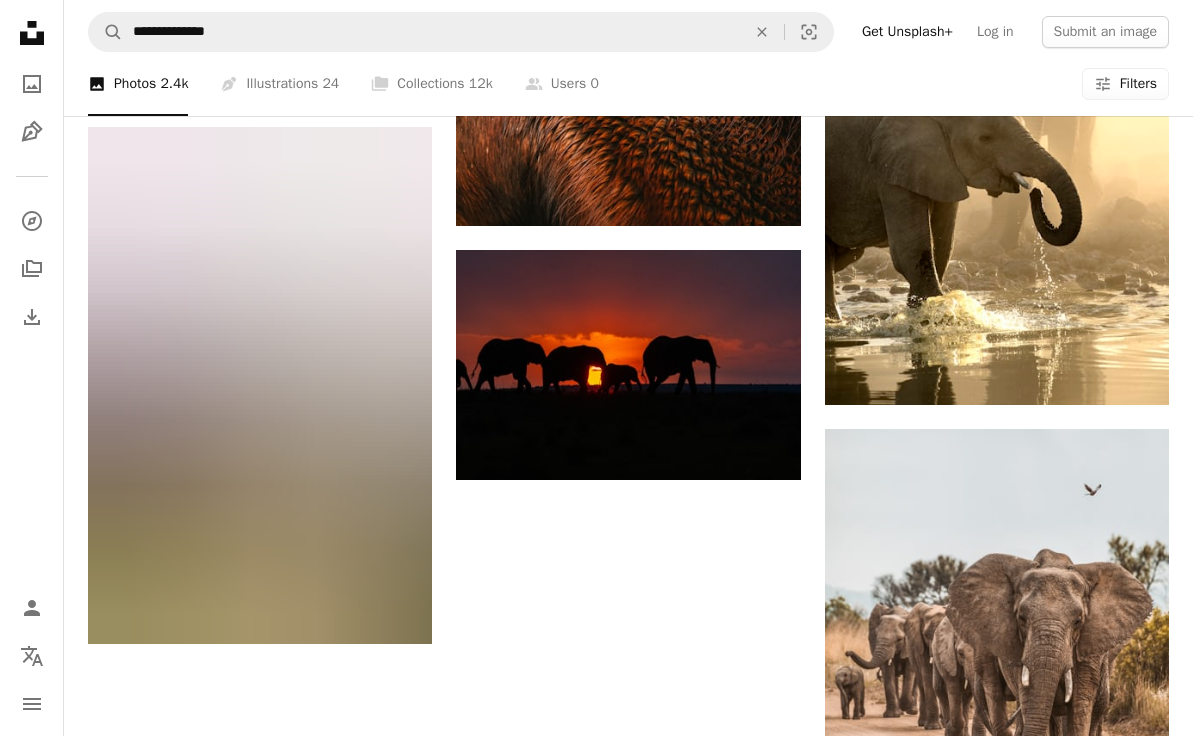 scroll, scrollTop: 2149, scrollLeft: 0, axis: vertical 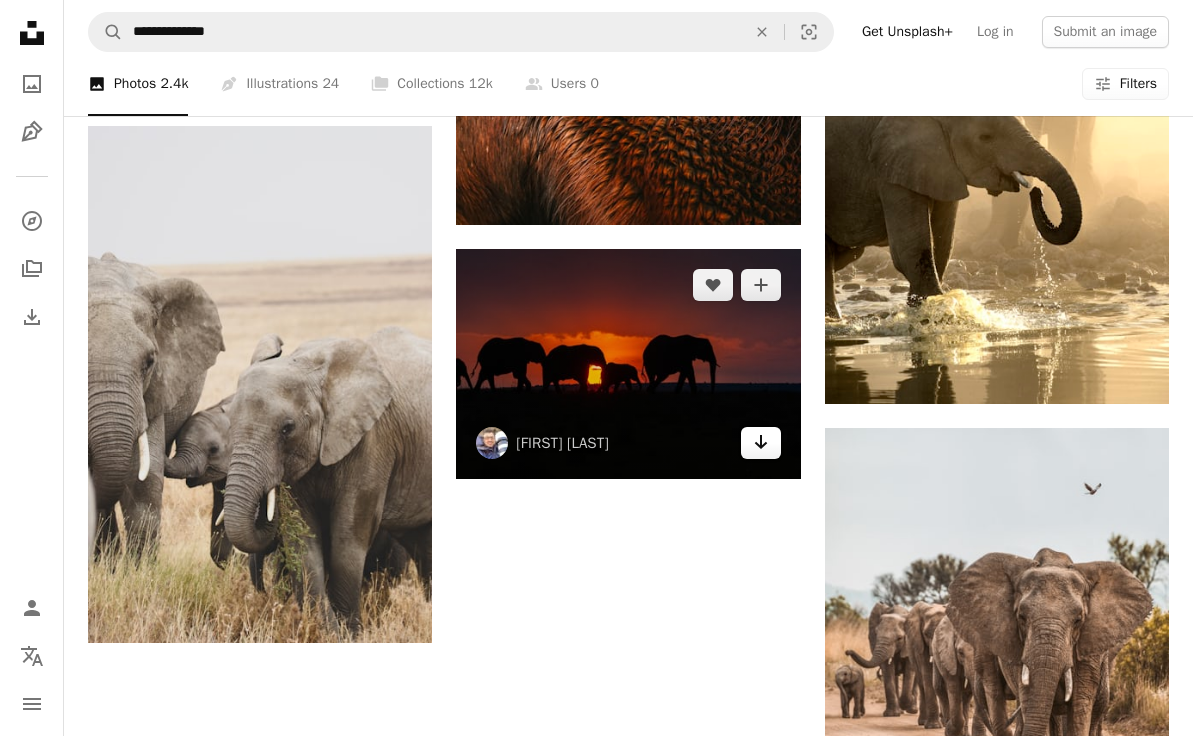 click on "Arrow pointing down" 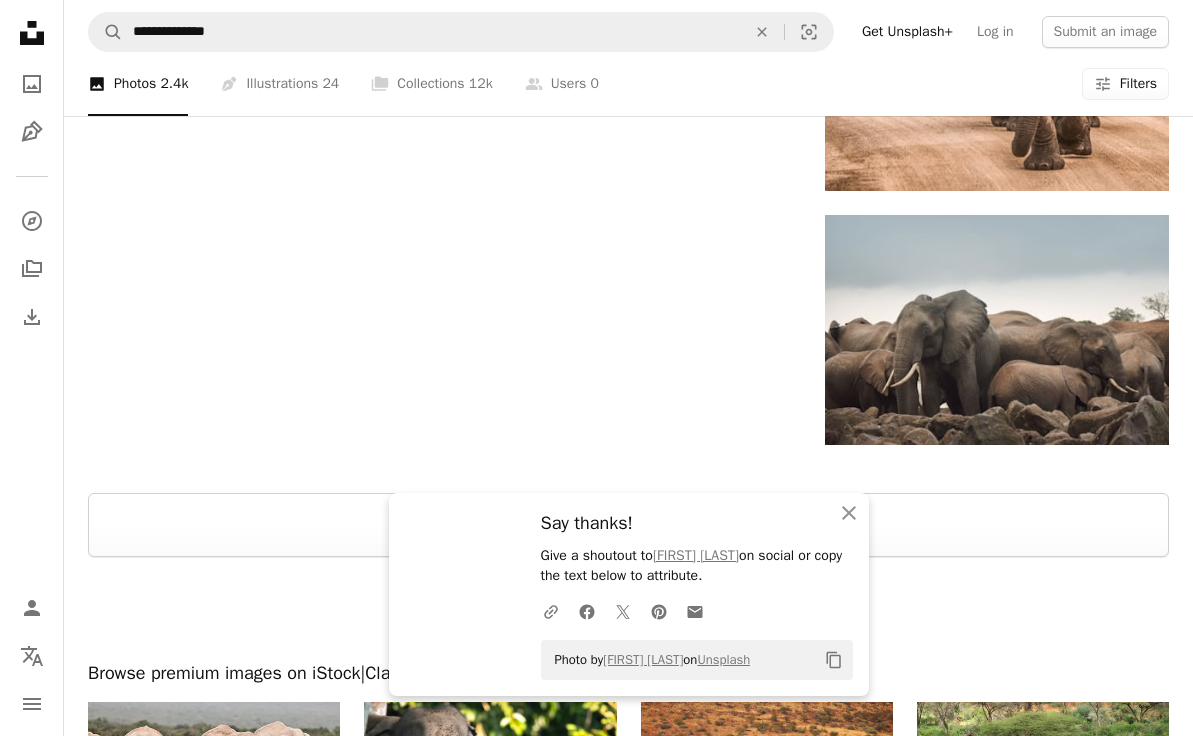 scroll, scrollTop: 2803, scrollLeft: 0, axis: vertical 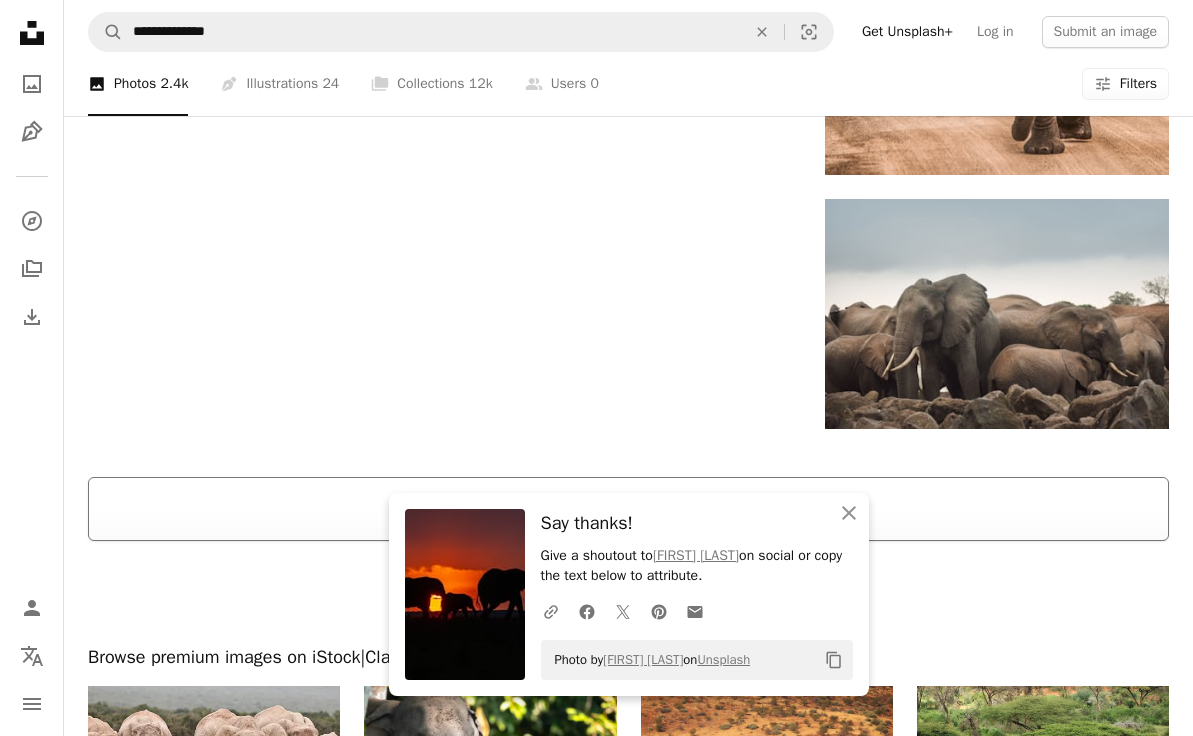 click on "Load more" at bounding box center (628, 509) 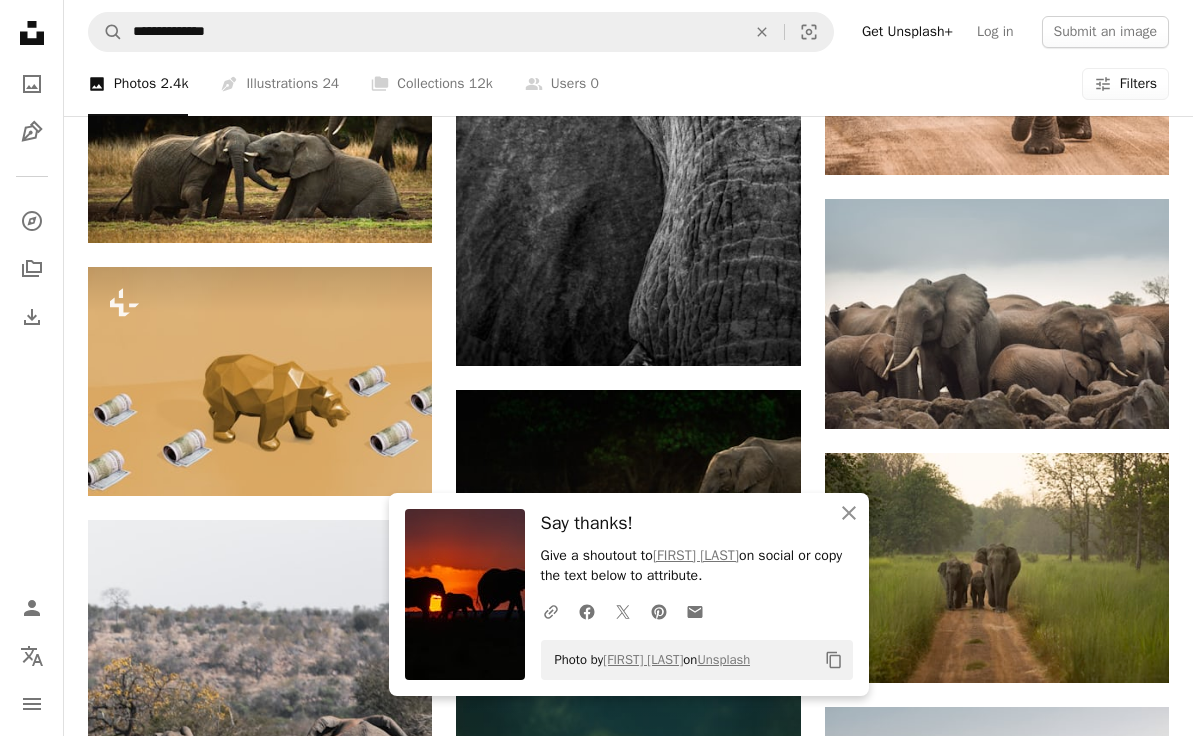 click on "Plus sign for Unsplash+ A heart A plus sign [FIRST] [LAST] For Unsplash+ A lock Download A heart A plus sign [FIRST] [LAST] Arrow pointing down A heart A plus sign [FIRST] [LAST] For Unsplash+ A lock Download A heart A plus sign [FIRST] [LAST] Available for hire A checkmark inside of a circle Arrow pointing down A heart A plus sign [FIRST] [LAST] Available for hire A checkmark inside of a circle Arrow pointing down A heart A plus sign [FIRST] [LAST] Arrow pointing down A heart A plus sign [FIRST] [LAST] Available for hire A checkmark inside of a circle Arrow pointing down Plus sign for Unsplash+ A heart A plus sign [FIRST] [LAST] For Unsplash+ A lock Download A heart A plus sign [FIRST] [LAST] Available for hire A checkmark inside of a circle Arrow pointing down –– ––– ––– – ––– – ––– ––– –––– – – –– ––– – – ––– –– –– –––– –– A heart" at bounding box center [628, 1618] 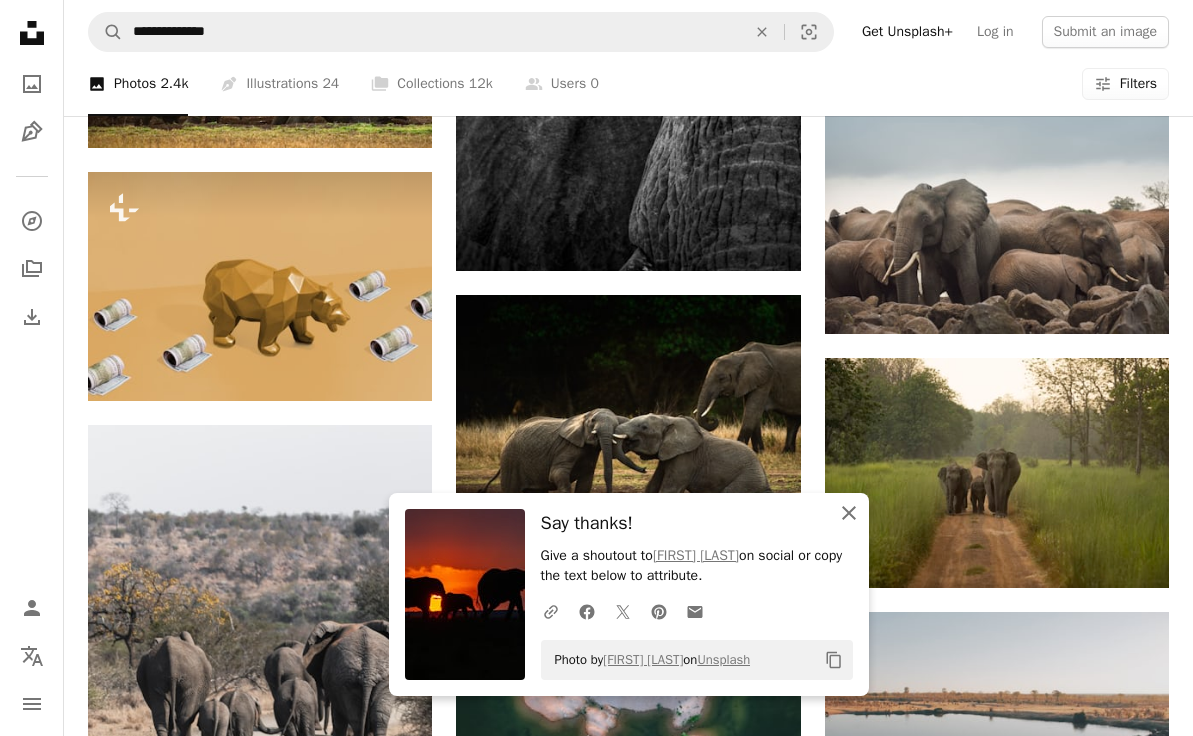 click on "An X shape" 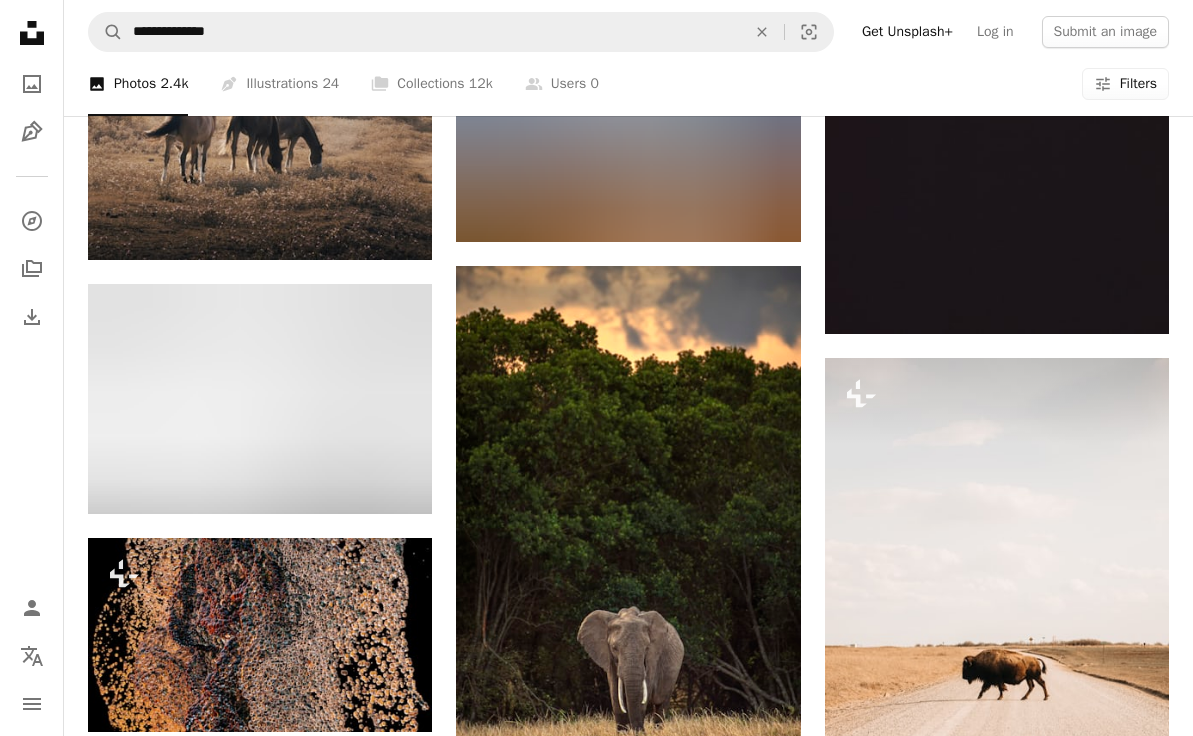 scroll, scrollTop: 15010, scrollLeft: 0, axis: vertical 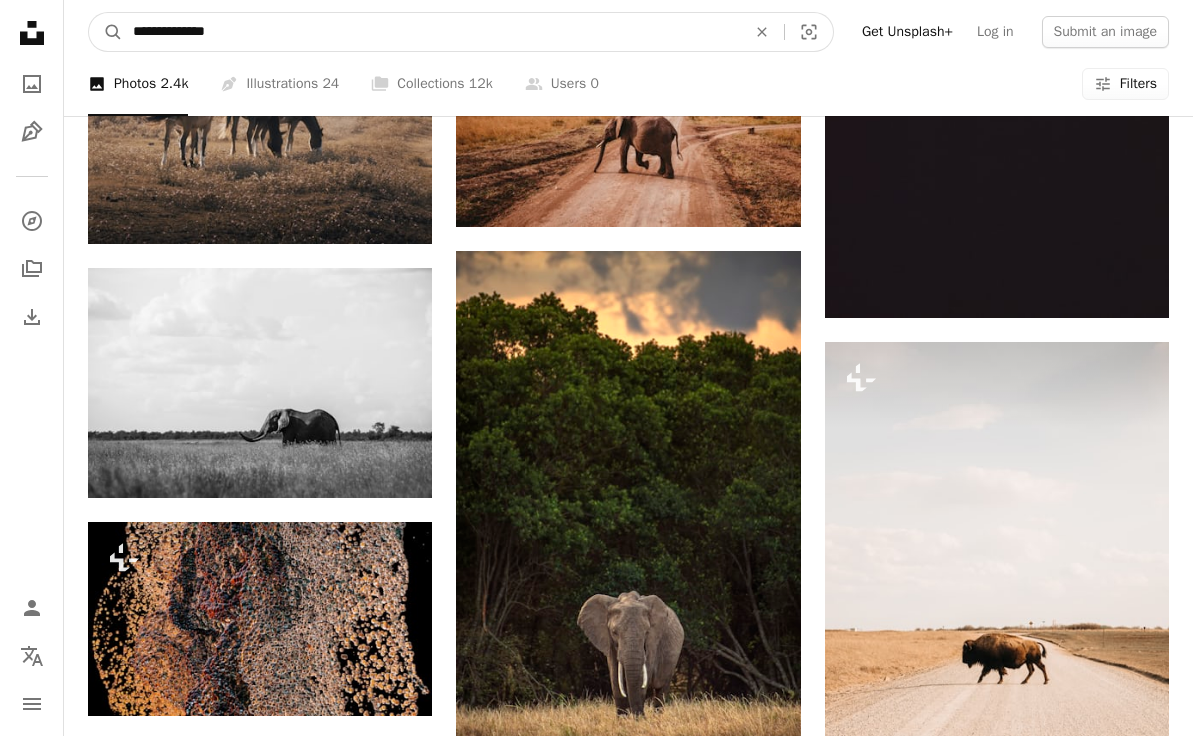 click on "**********" at bounding box center (431, 32) 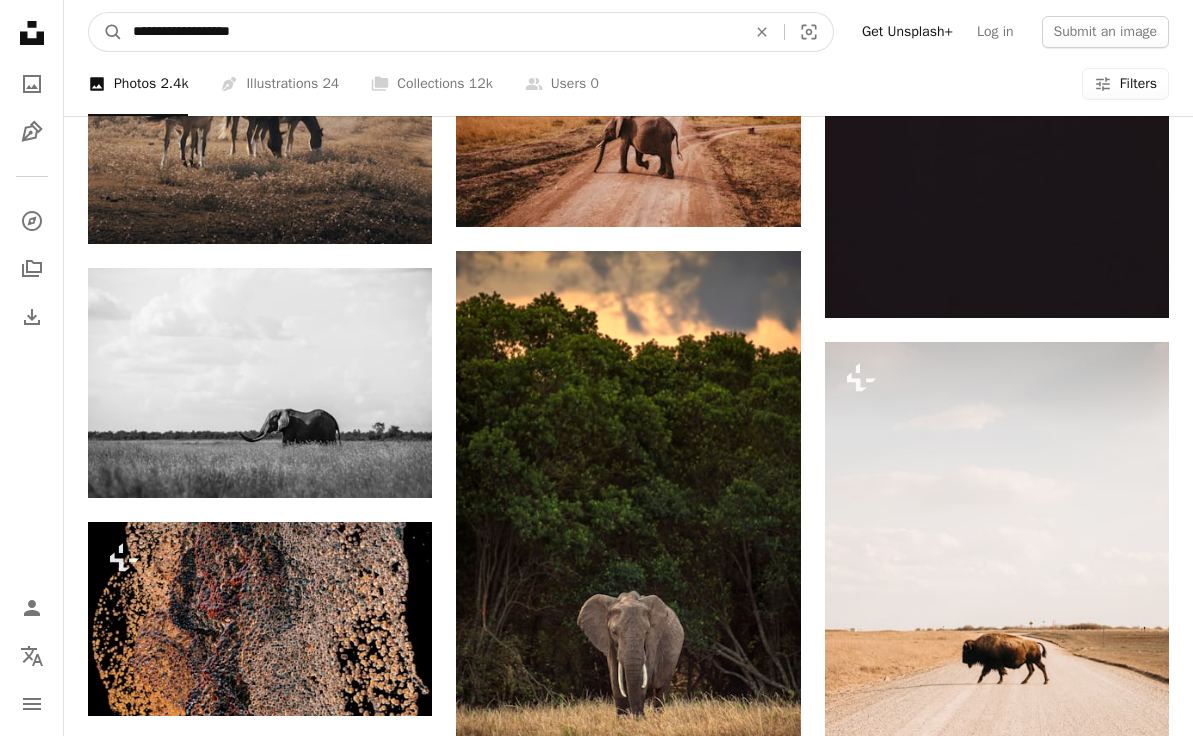 type on "**********" 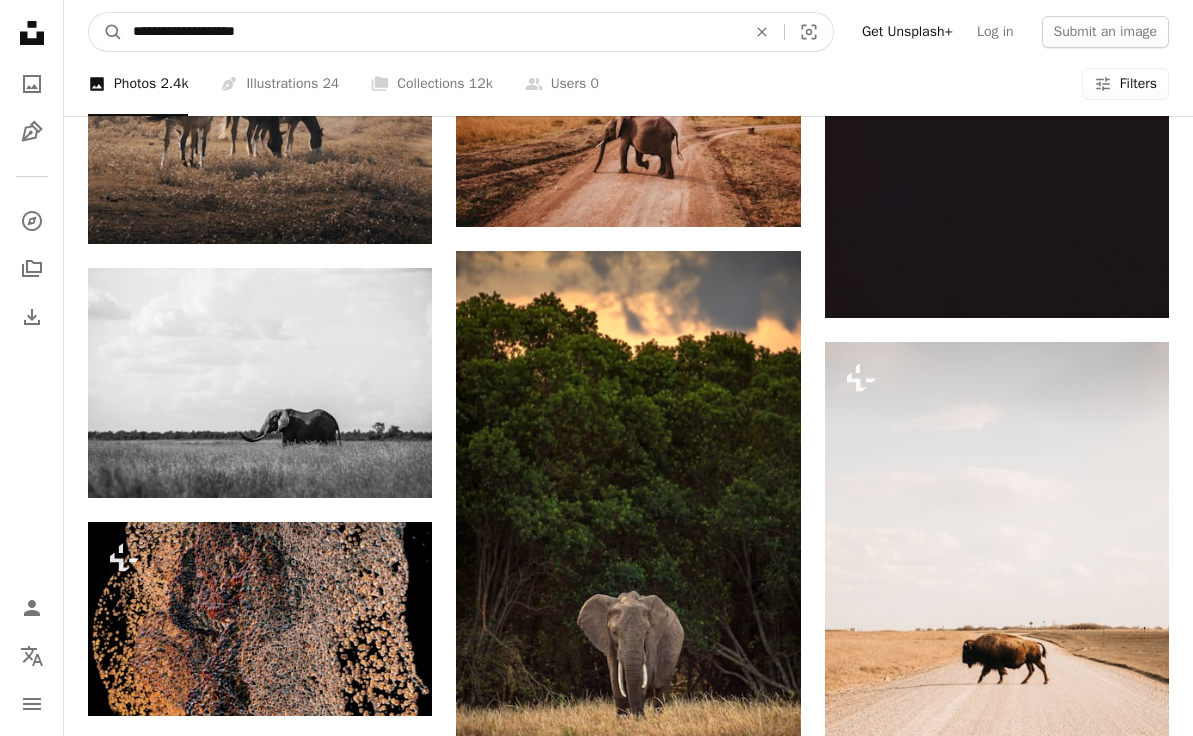 click on "A magnifying glass" at bounding box center [106, 32] 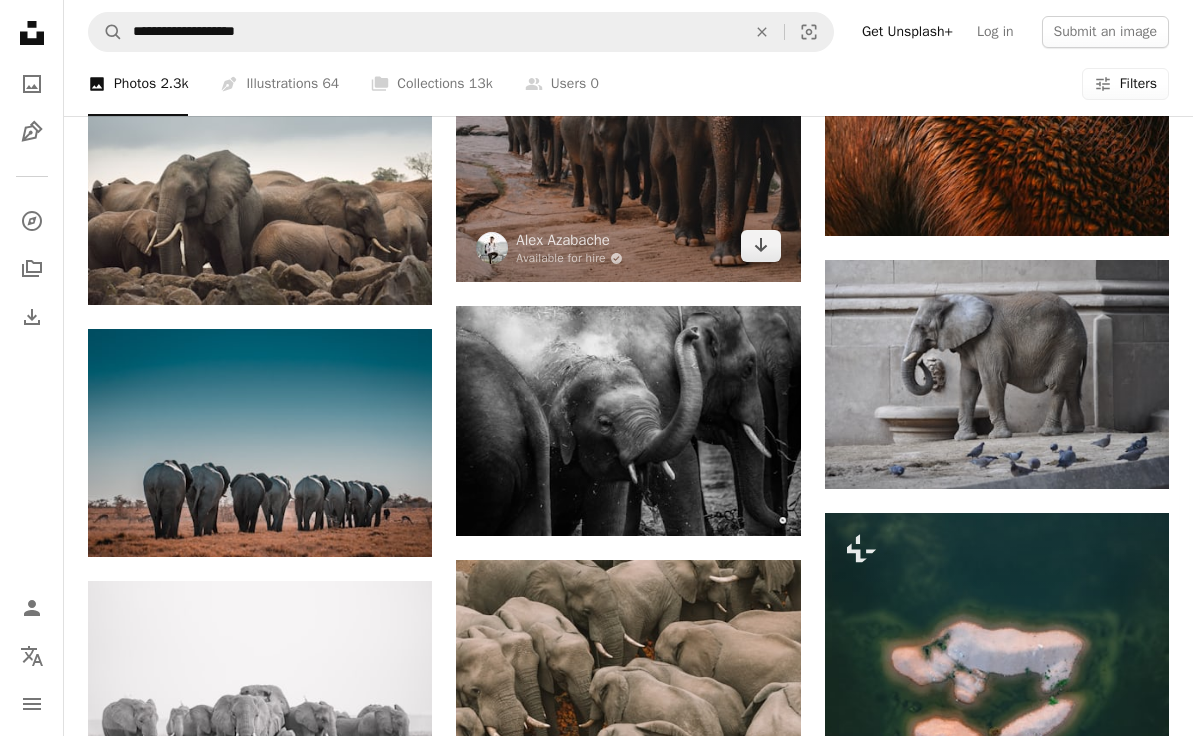 scroll, scrollTop: 1923, scrollLeft: 0, axis: vertical 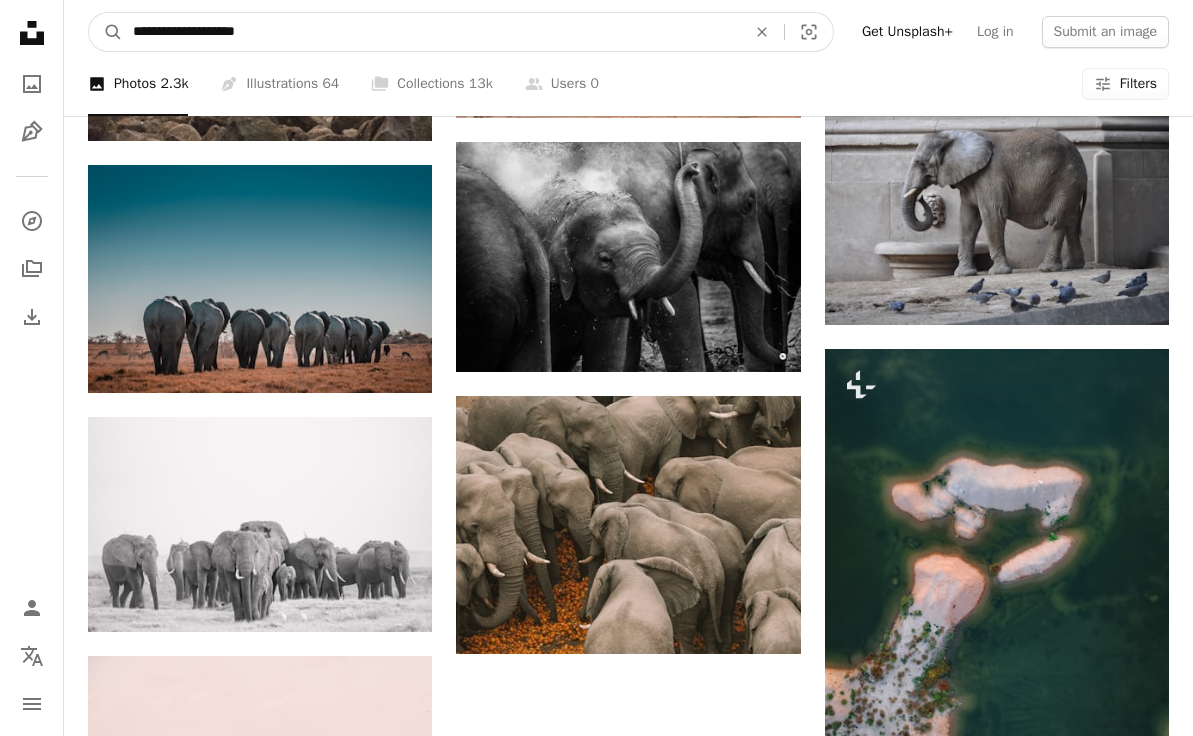 click on "**********" at bounding box center [431, 32] 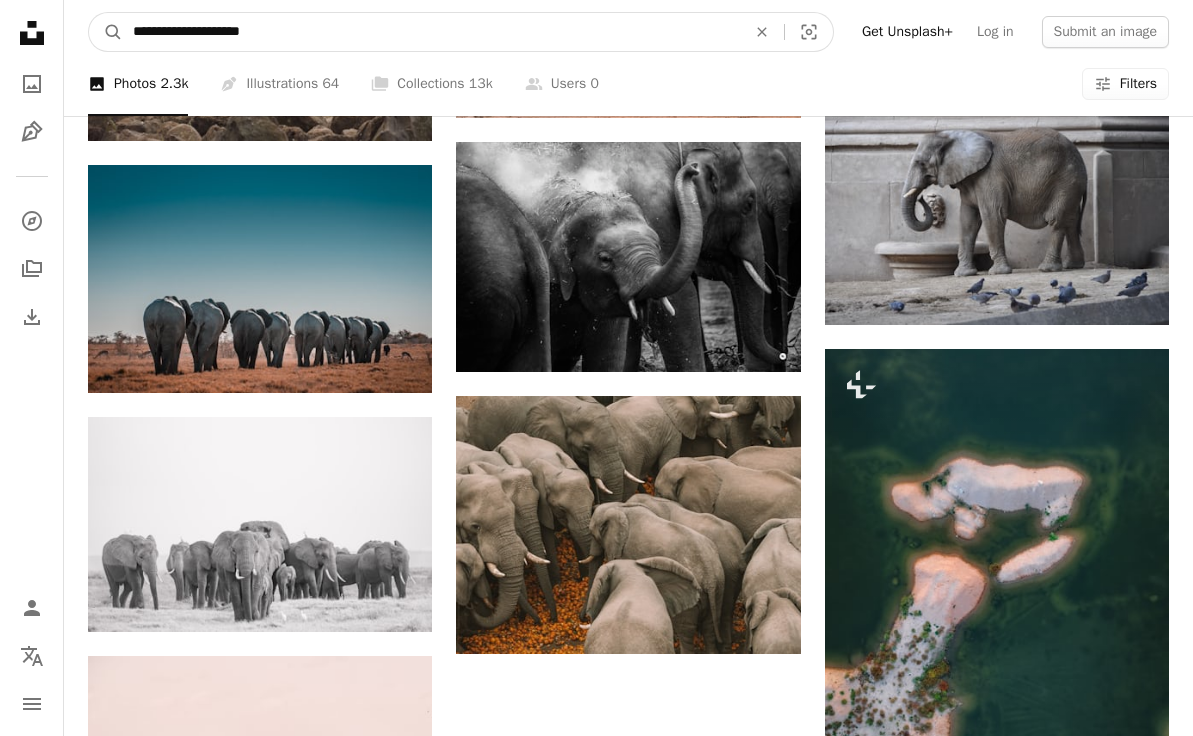 click on "A magnifying glass" at bounding box center [106, 32] 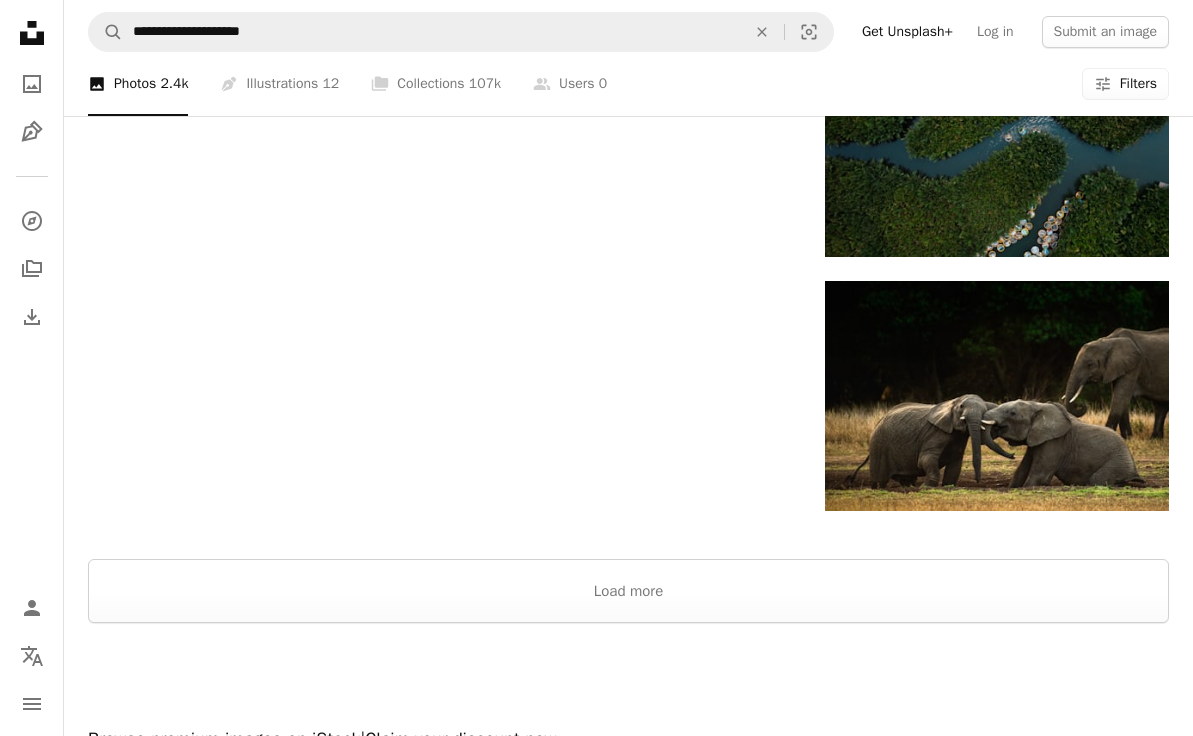 scroll, scrollTop: 2618, scrollLeft: 0, axis: vertical 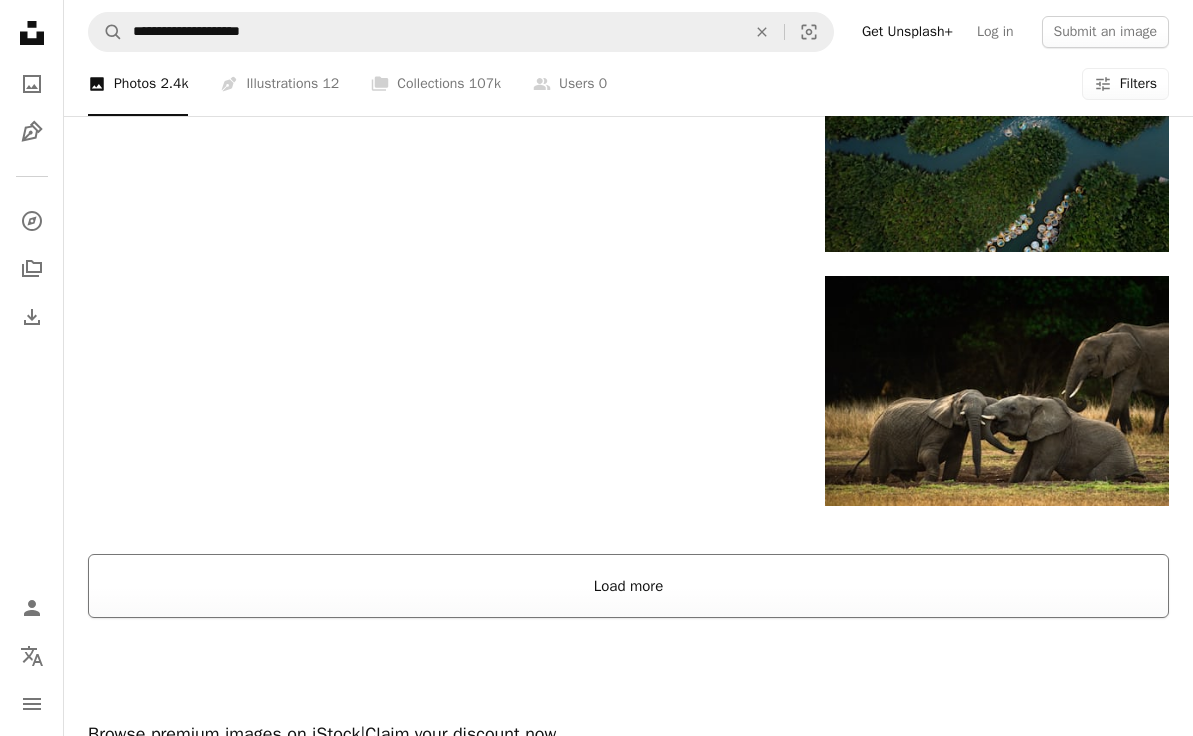 click on "Load more" at bounding box center [628, 586] 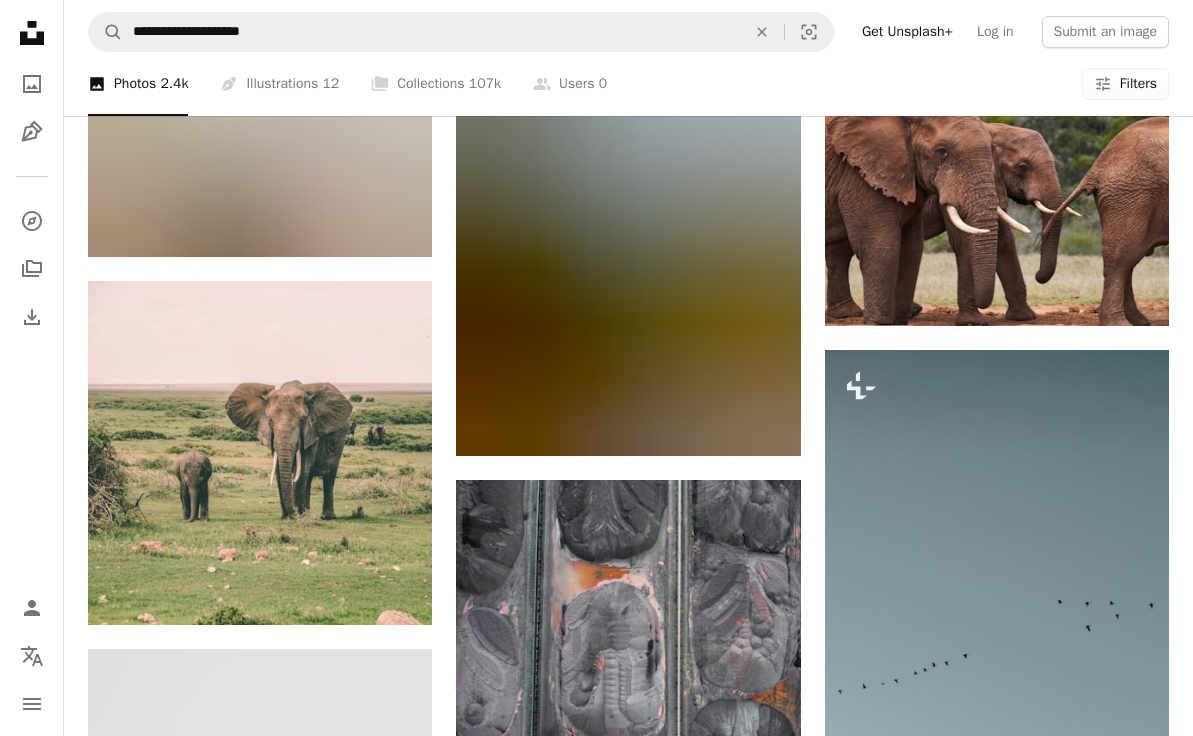 scroll, scrollTop: 3174, scrollLeft: 0, axis: vertical 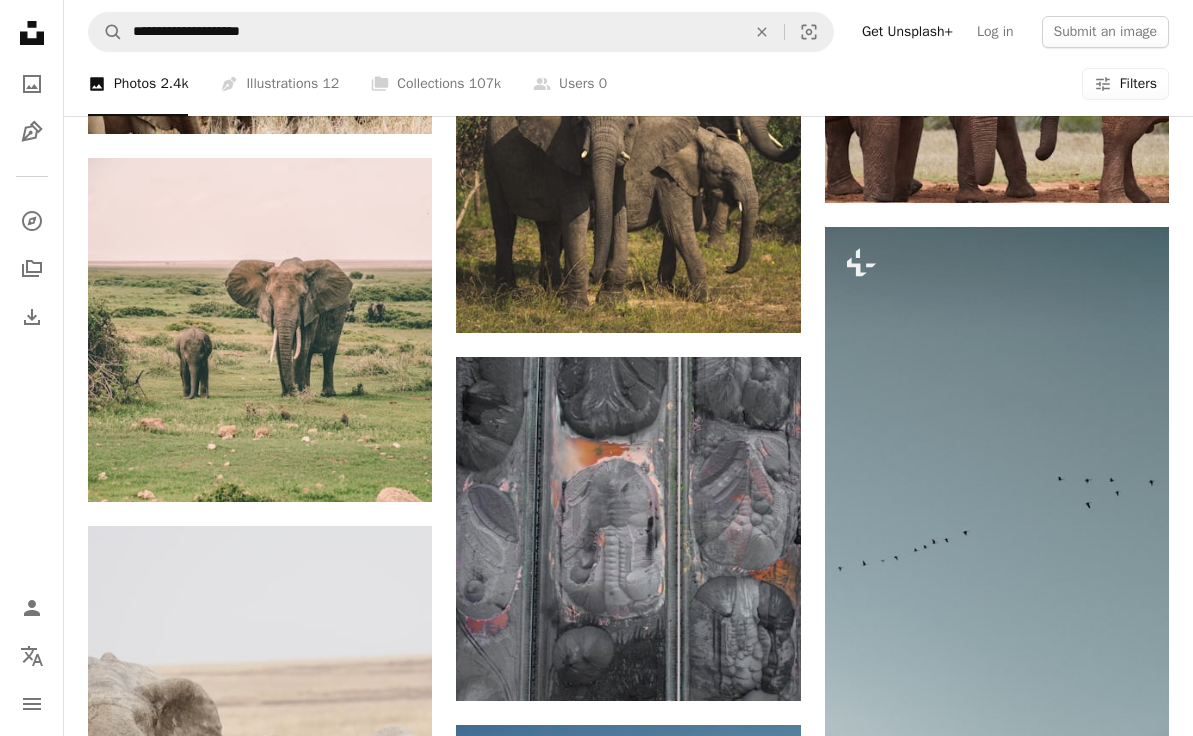 click on "Plus sign for Unsplash+ A heart A plus sign [FIRST] [LAST] For Unsplash+ A lock Download Plus sign for Unsplash+ A heart A plus sign Unsplash+ Community For Unsplash+ A lock Download A heart A plus sign [FIRST] [LAST] Available for hire A checkmark inside of a circle Arrow pointing down A heart A plus sign [FIRST] [LAST] Available for hire A checkmark inside of a circle Arrow pointing down Plus sign for Unsplash+ A heart A plus sign Getty Images For Unsplash+ A lock Download A heart A plus sign [FIRST] [LAST] Arrow pointing down Plus sign for Unsplash+ A heart A plus sign [FIRST] [LAST] For Unsplash+ A lock Download A heart A plus sign [FIRST] [LAST] Arrow pointing down A heart A plus sign [FIRST] [LAST] Arrow pointing down A heart A plus sign [FIRST] [LAST] Arrow pointing down –– ––– ––– – ––– – ––– ––– –––– – – –– ––– – – ––– –– –– –––– –– The best in on-brand content creation Learn More A heart A heart" at bounding box center [628, 1126] 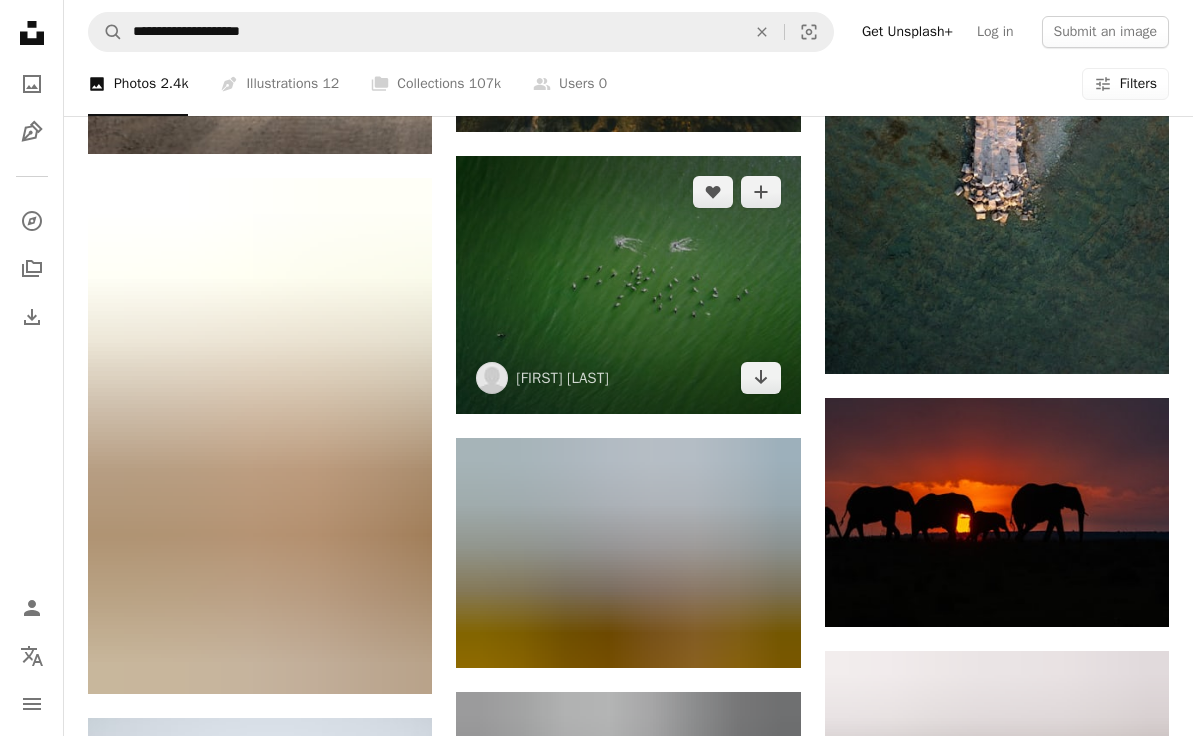 scroll, scrollTop: 8499, scrollLeft: 0, axis: vertical 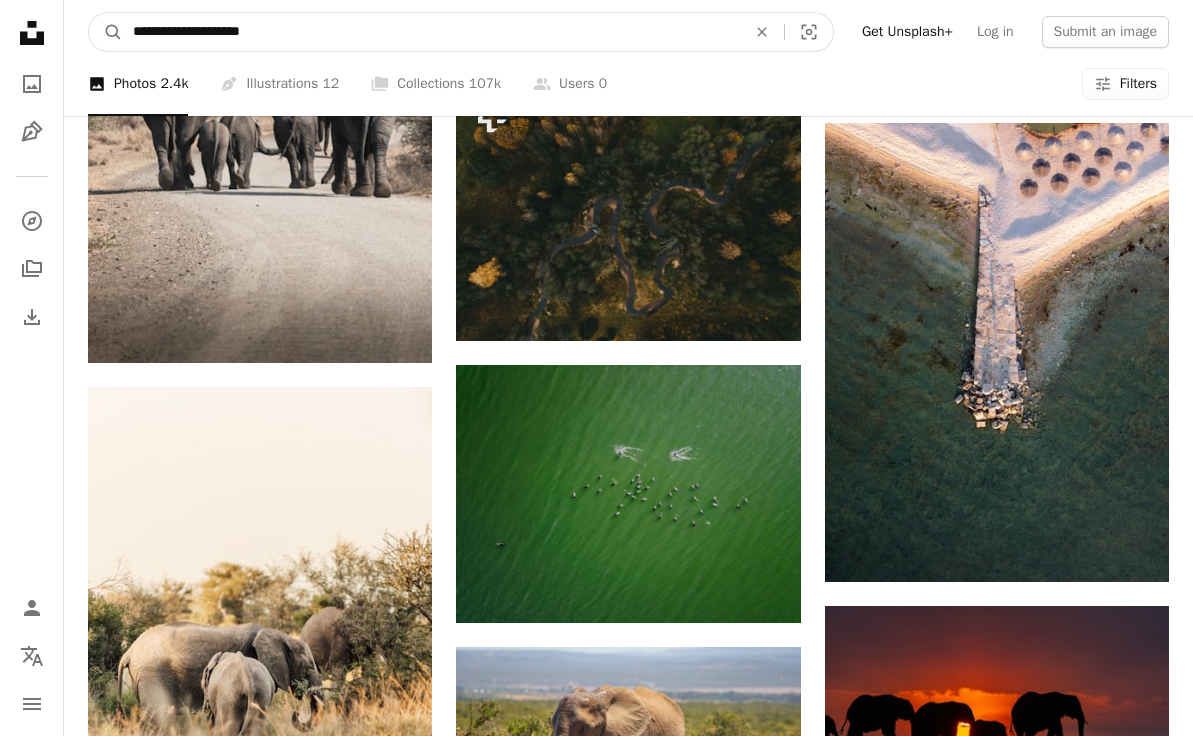 click on "**********" at bounding box center [431, 32] 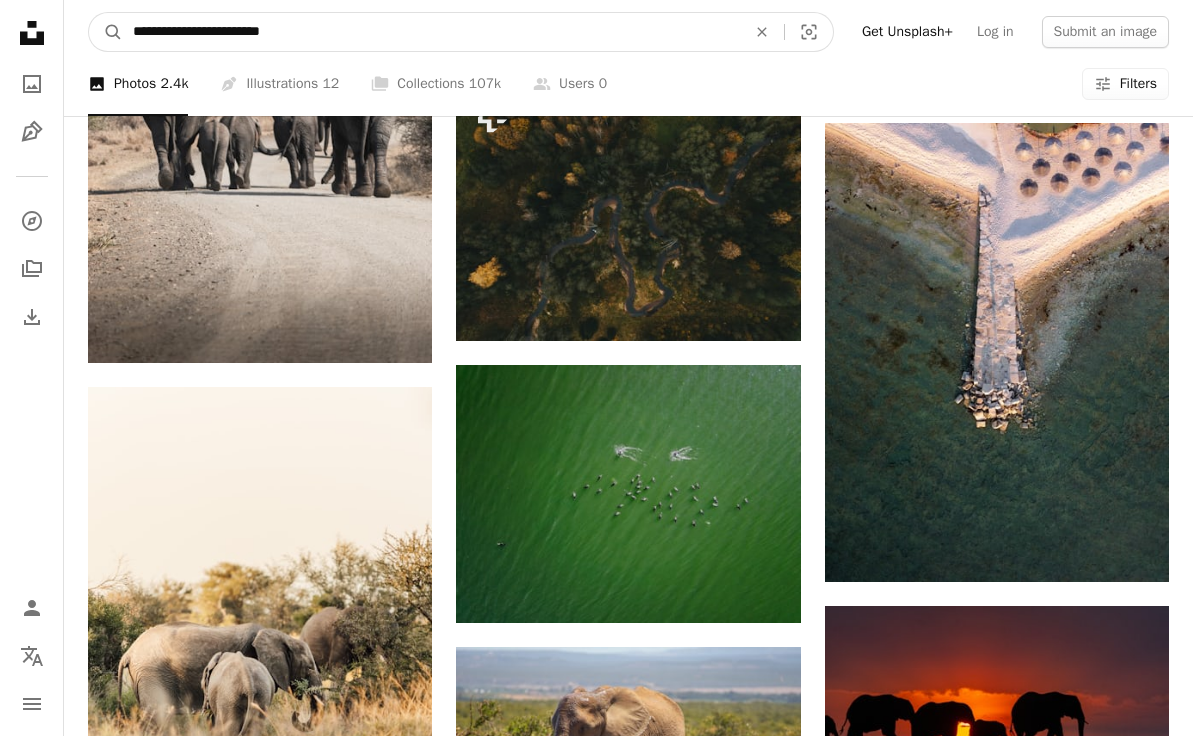 type on "**********" 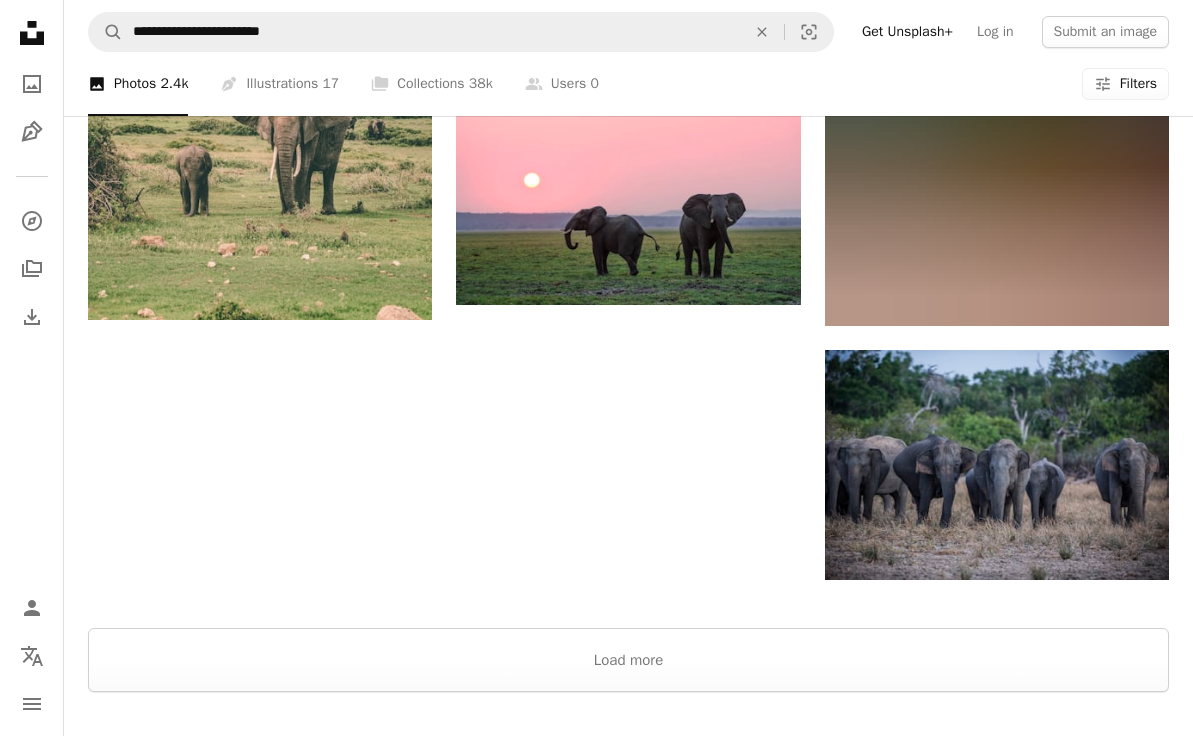 scroll, scrollTop: 2637, scrollLeft: 0, axis: vertical 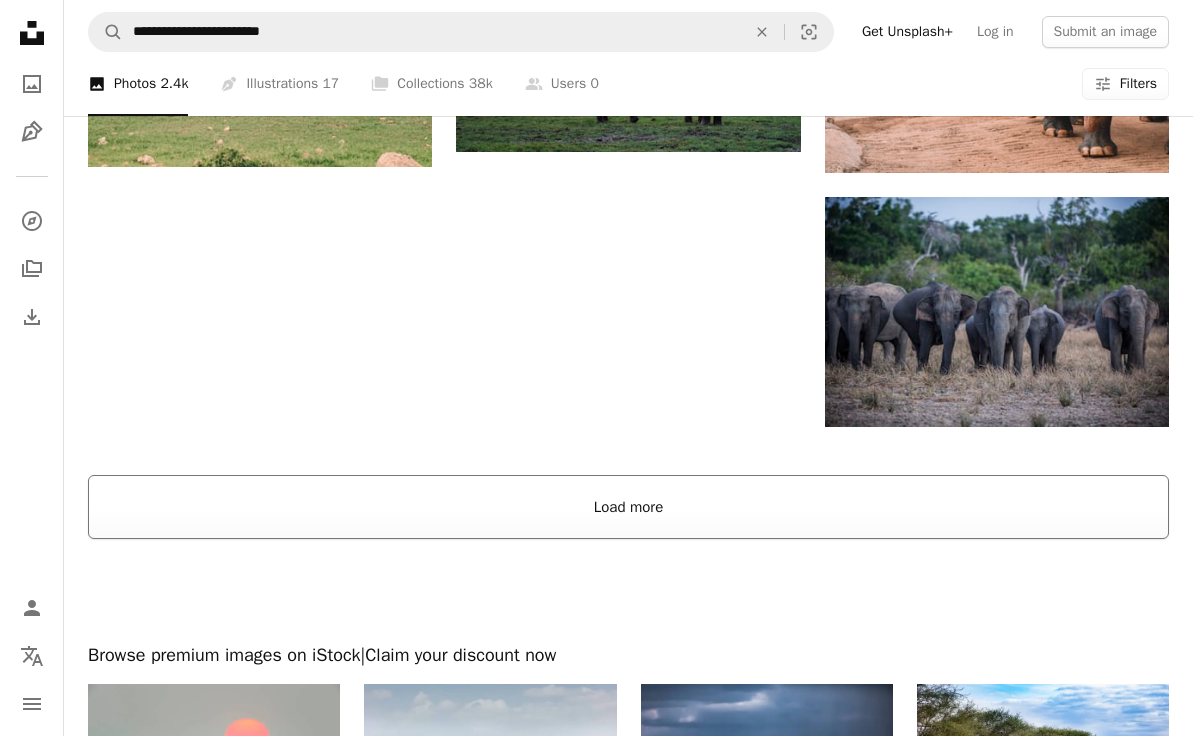 click on "Load more" at bounding box center (628, 507) 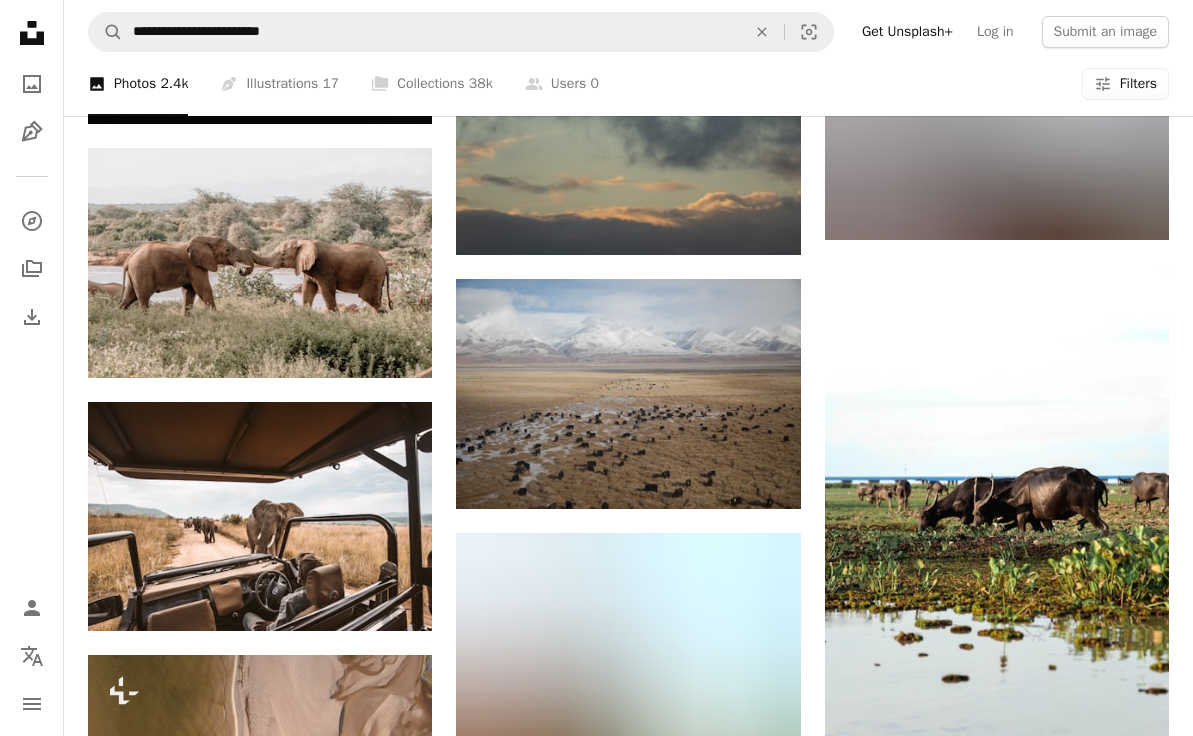 scroll, scrollTop: 8827, scrollLeft: 0, axis: vertical 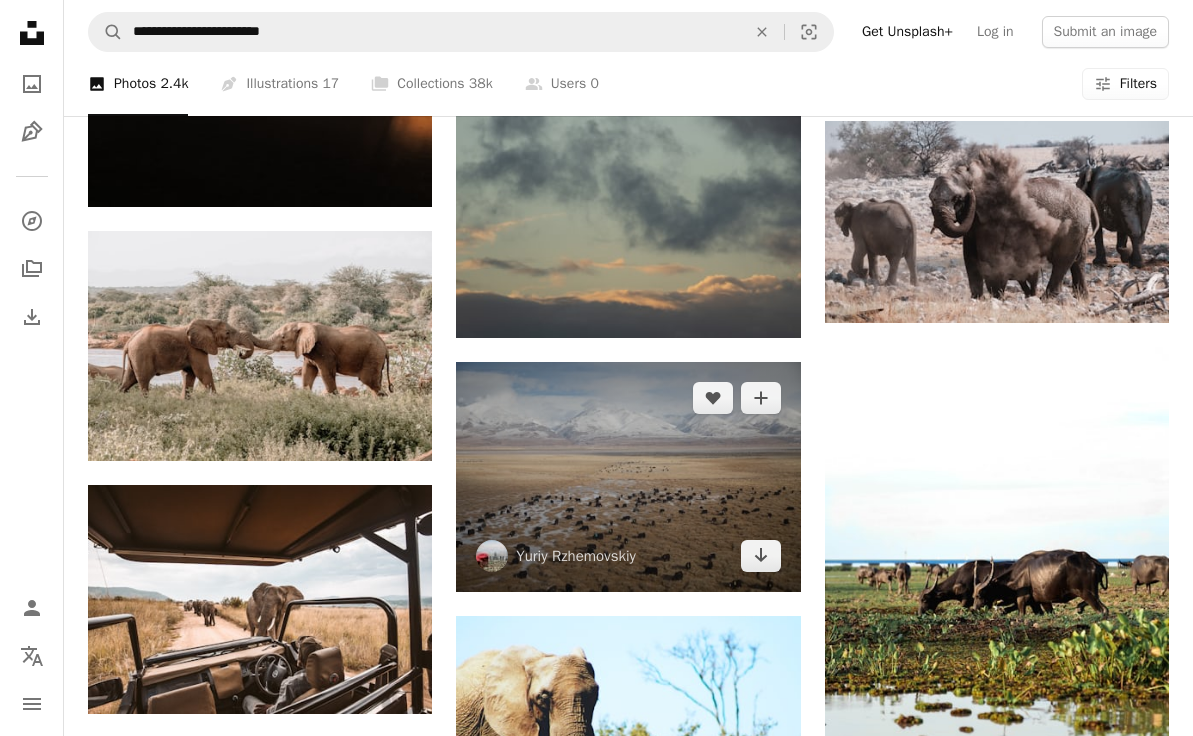 click at bounding box center [628, 477] 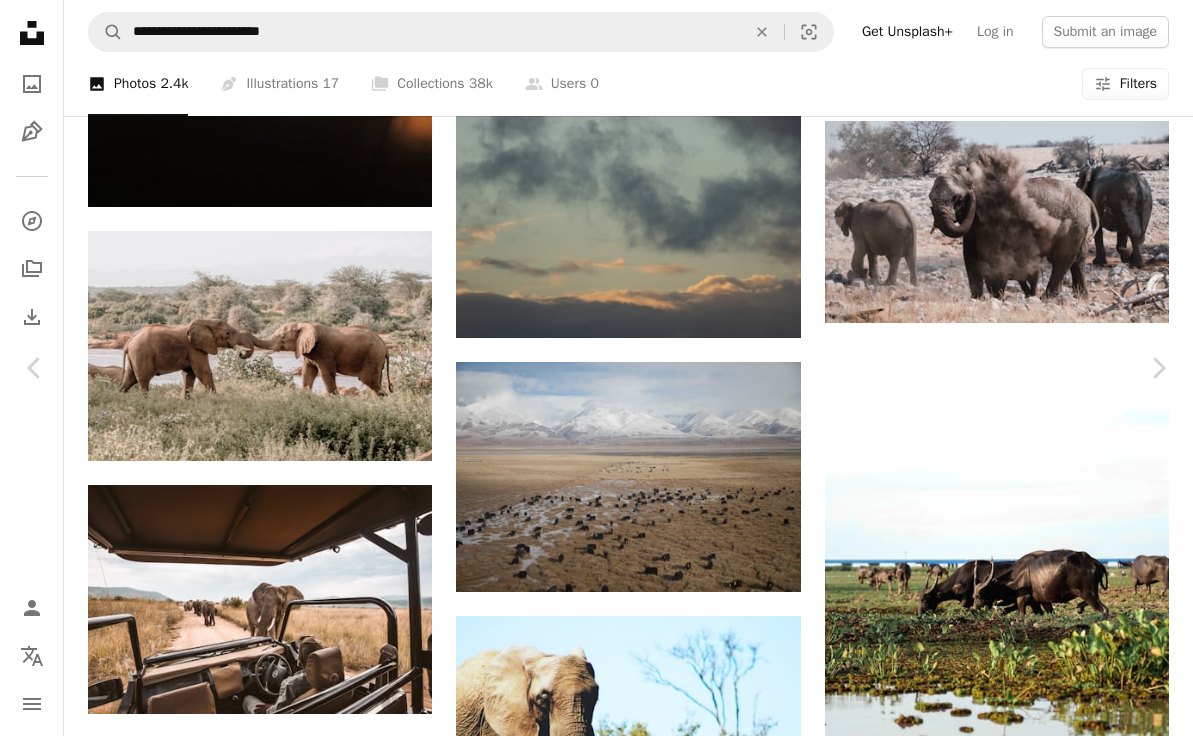 click at bounding box center (589, 4878) 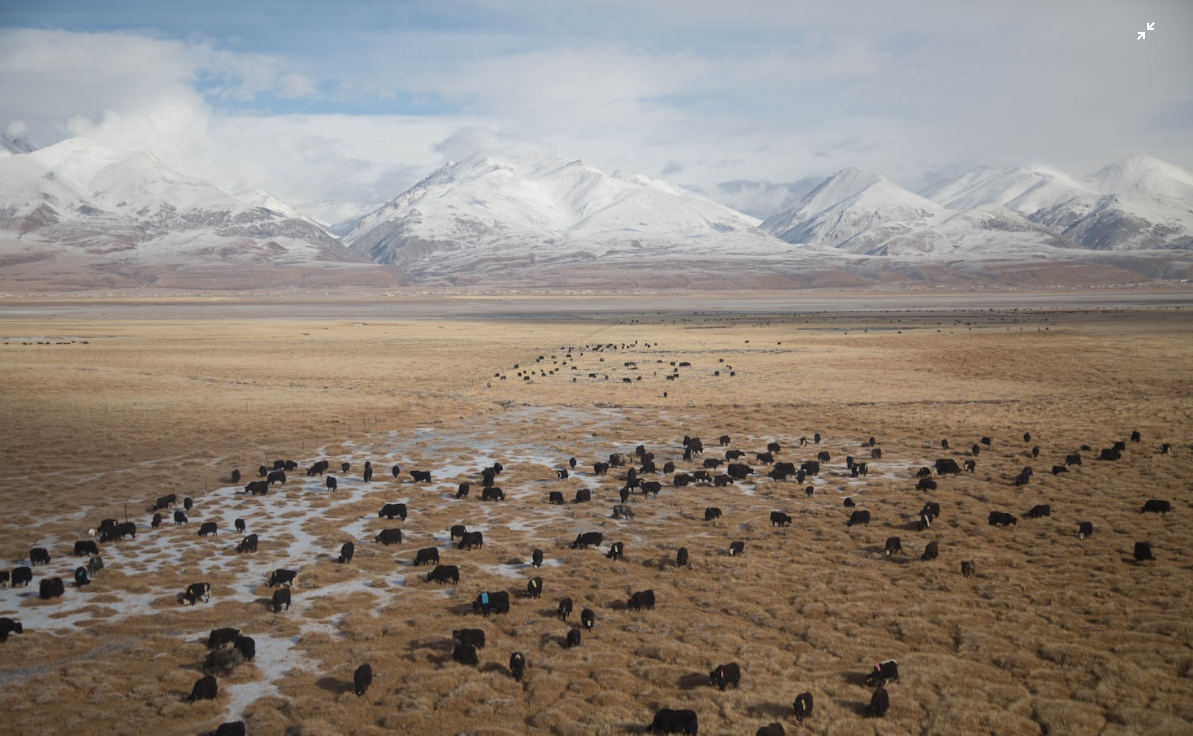 scroll, scrollTop: 30, scrollLeft: 0, axis: vertical 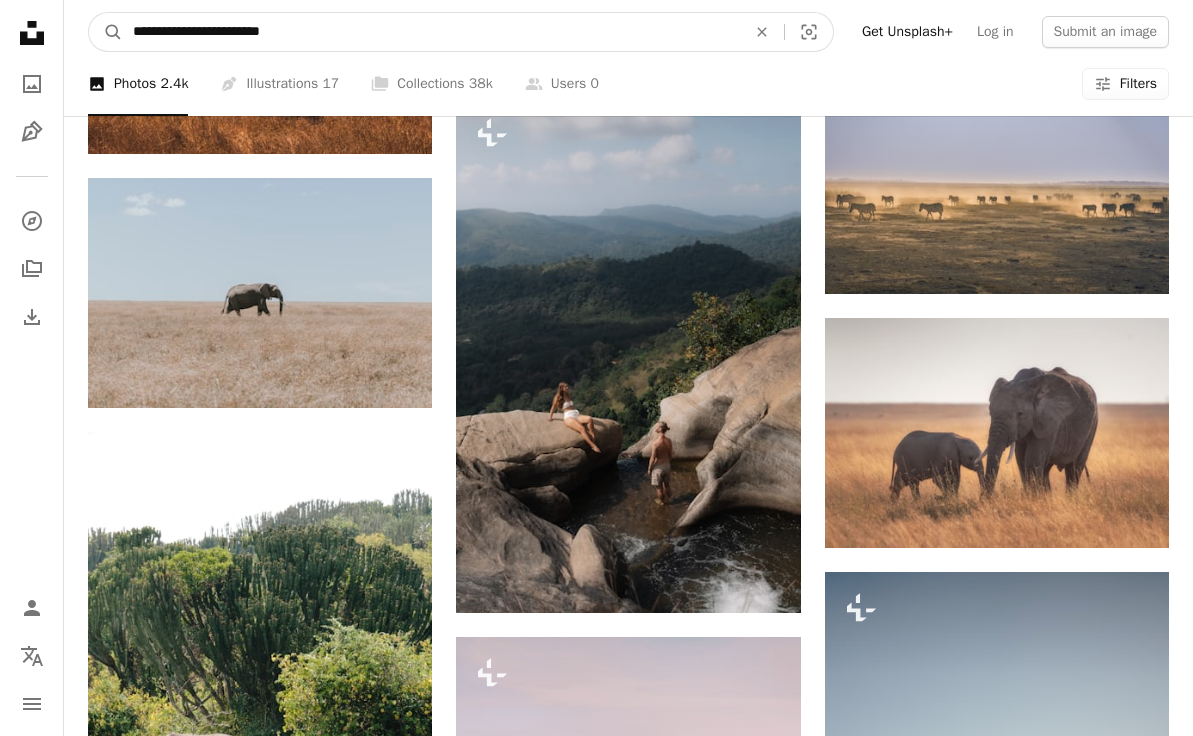 click on "**********" at bounding box center [431, 32] 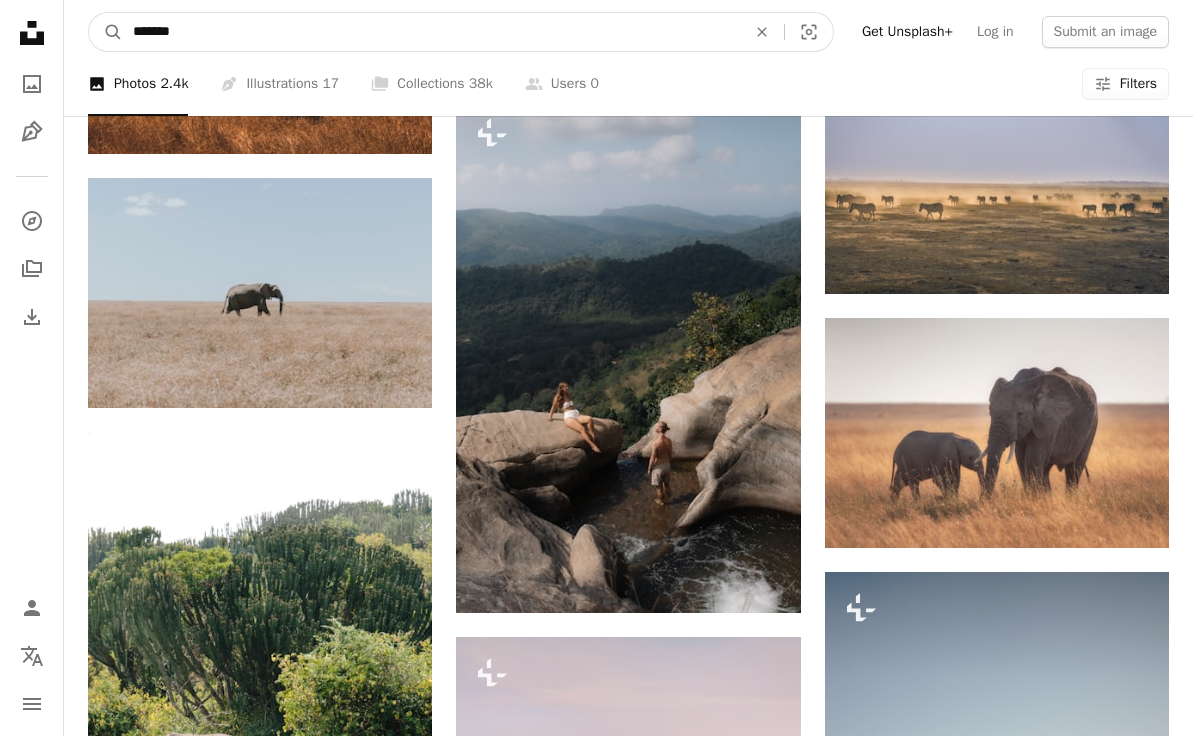 type on "********" 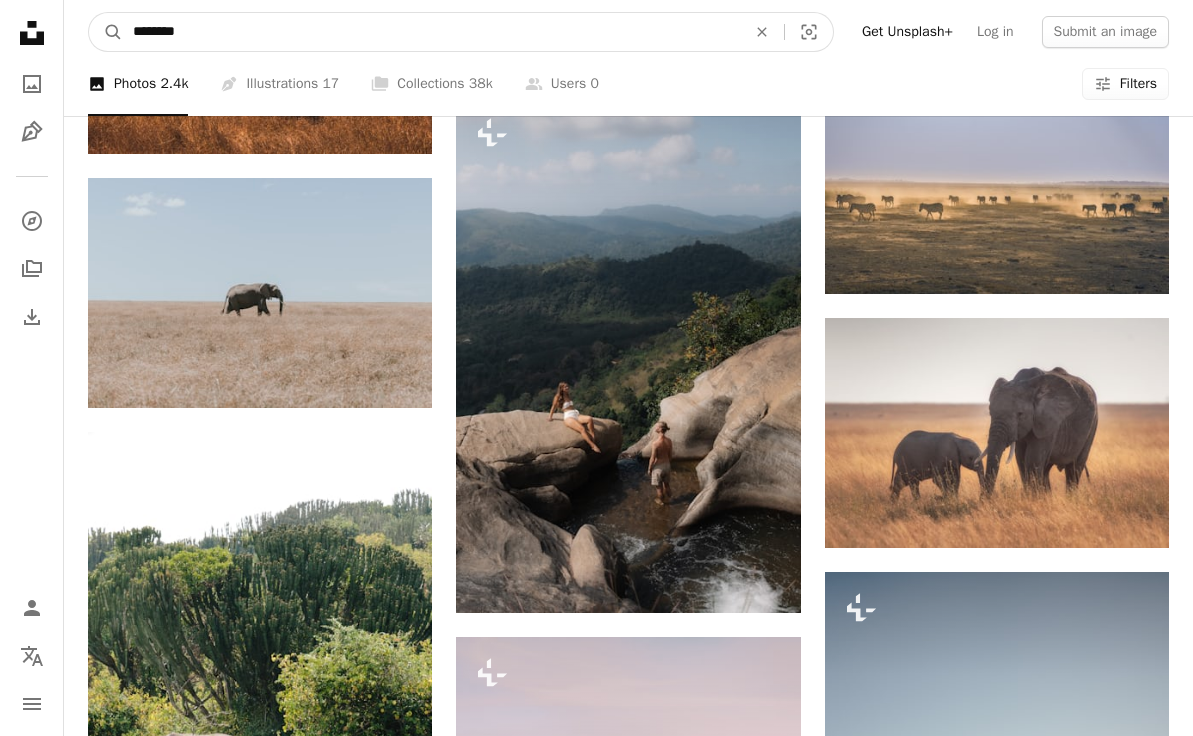 click on "A magnifying glass" at bounding box center (106, 32) 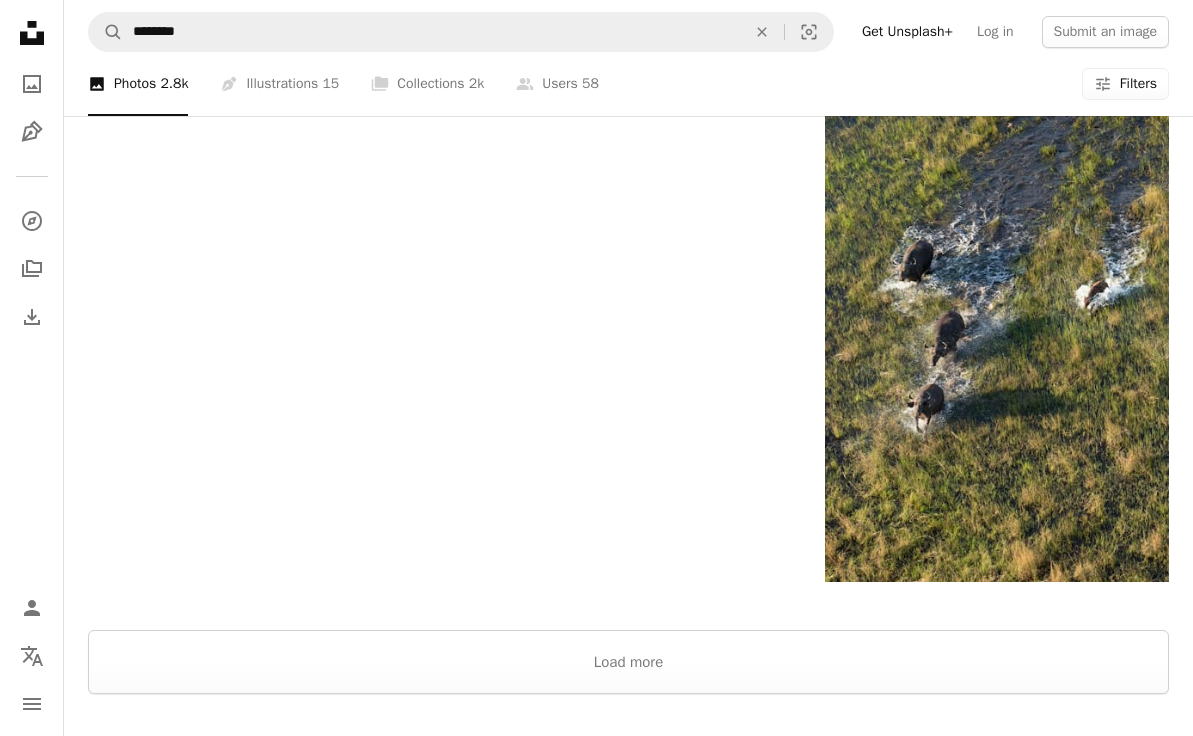 scroll, scrollTop: 2459, scrollLeft: 0, axis: vertical 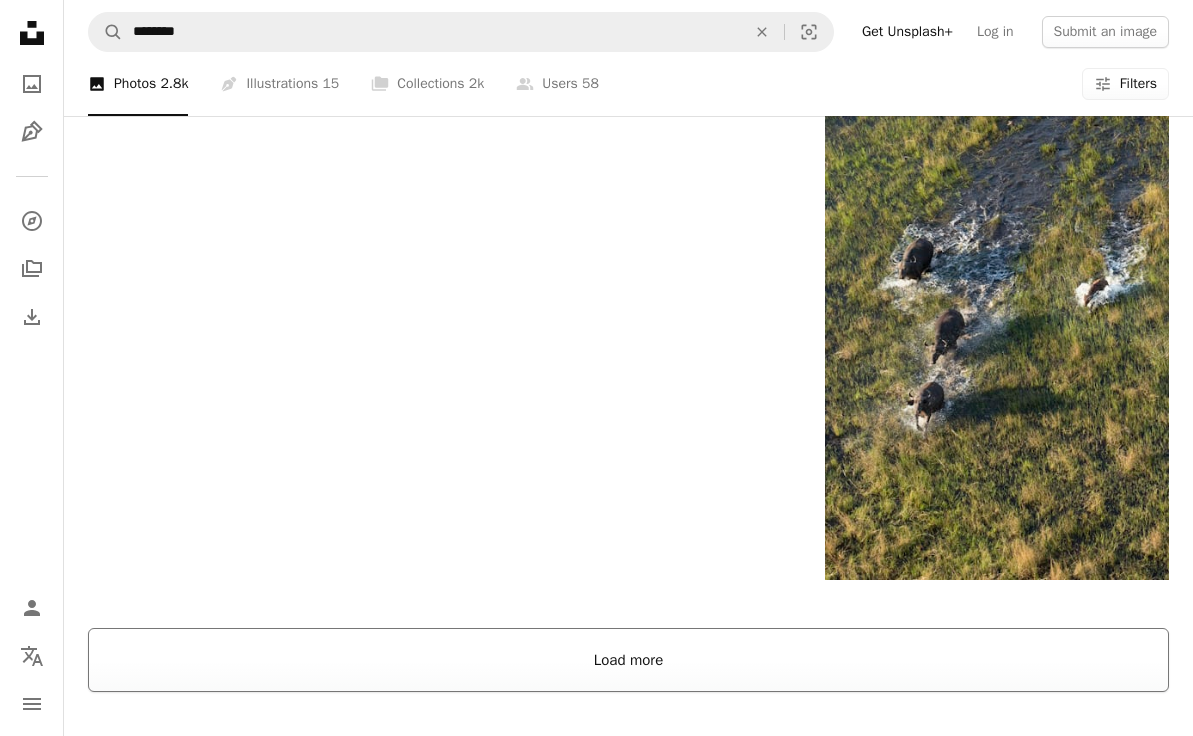 click on "Load more" at bounding box center [628, 660] 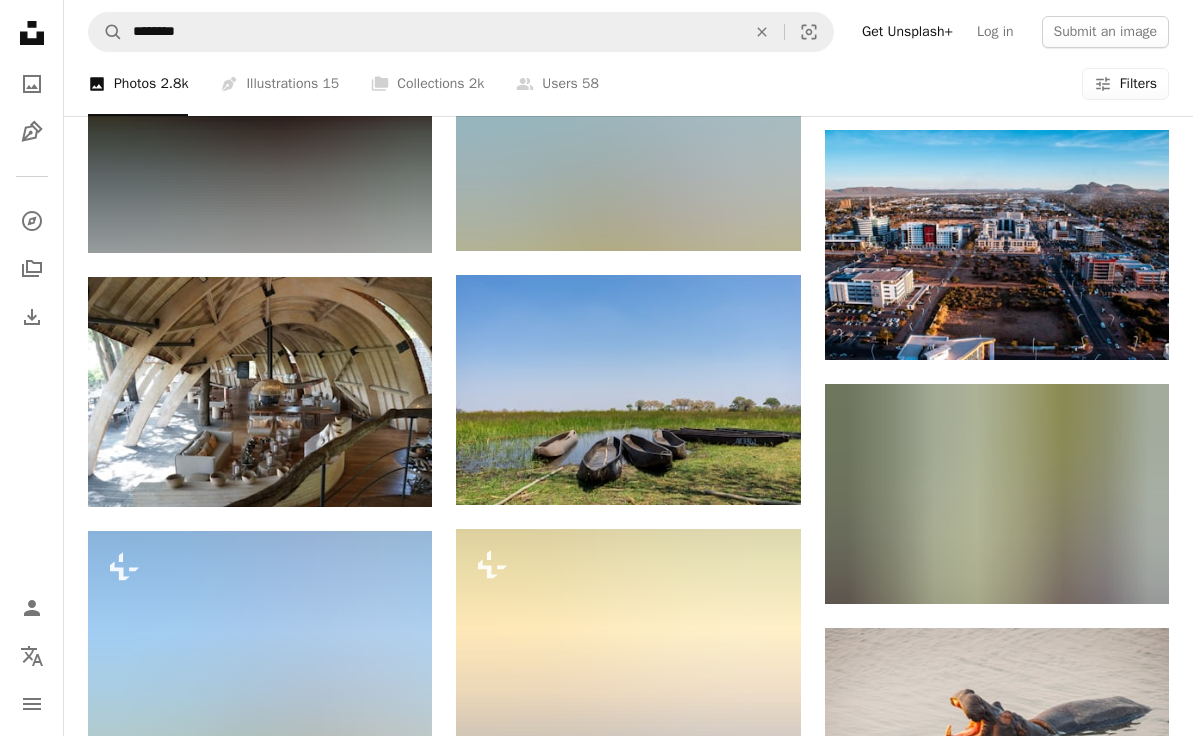 scroll, scrollTop: 5969, scrollLeft: 0, axis: vertical 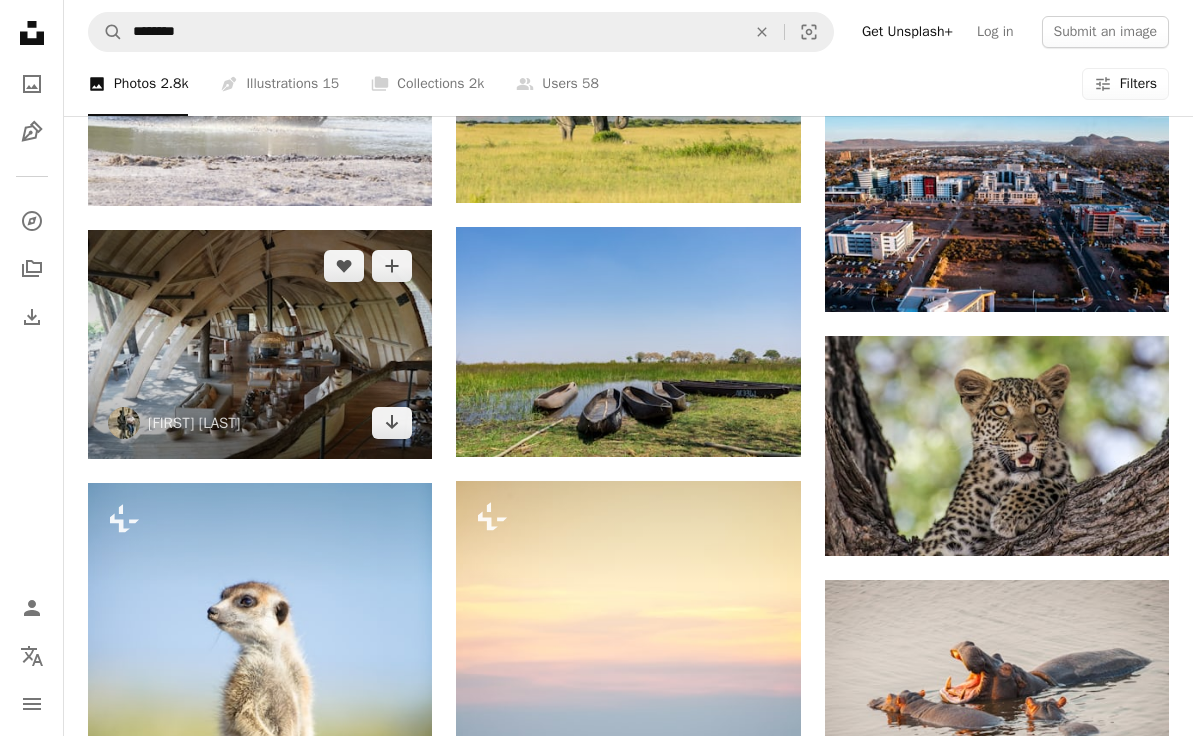 click at bounding box center (260, 345) 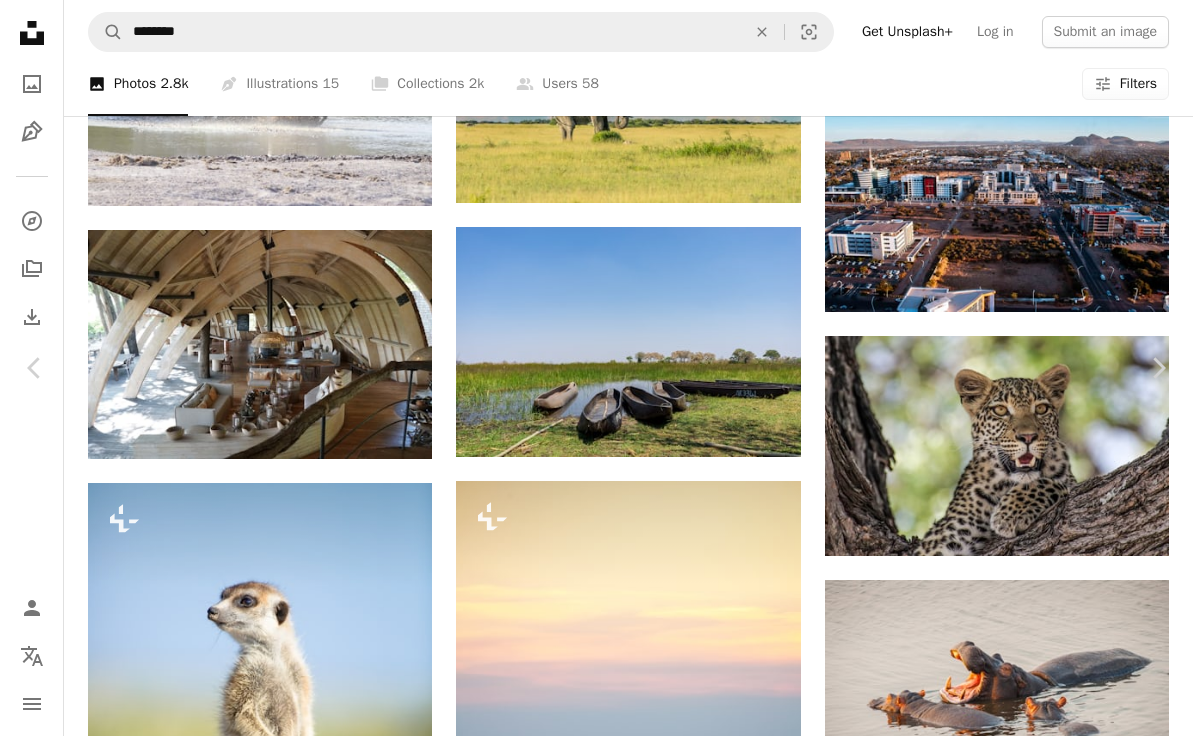 click on "[FIRST] [LAST]" at bounding box center (180, 4129) 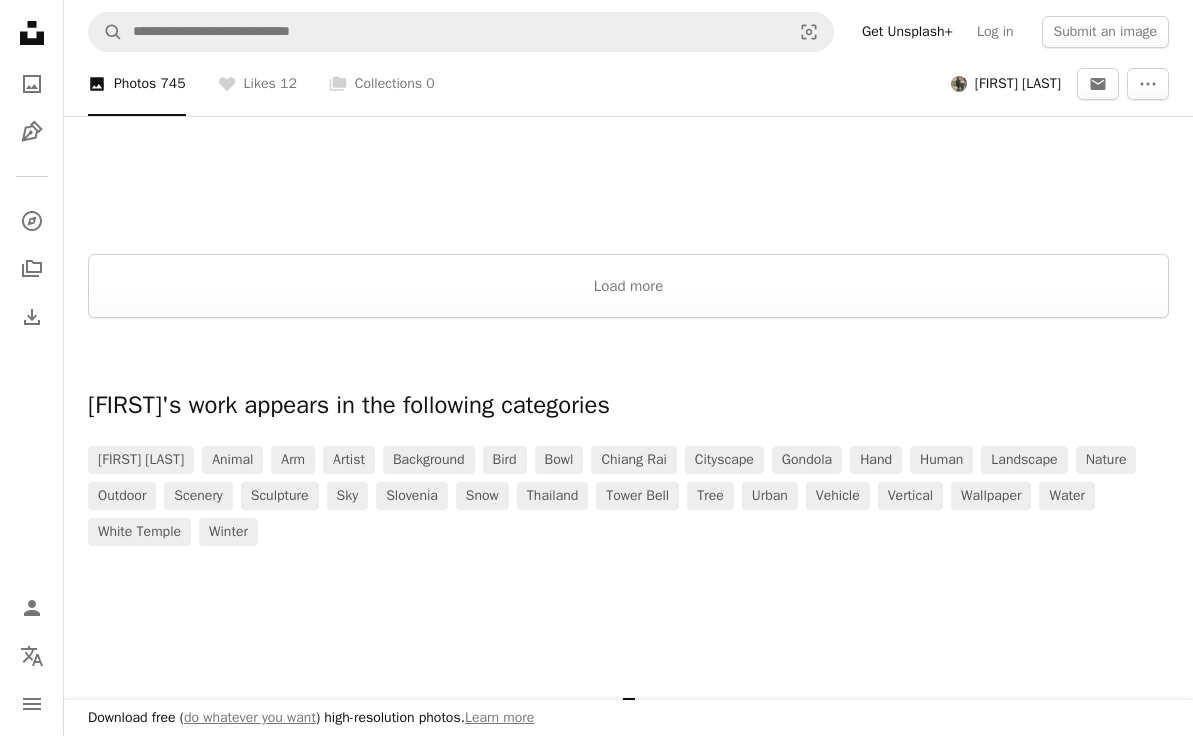 scroll, scrollTop: 2223, scrollLeft: 0, axis: vertical 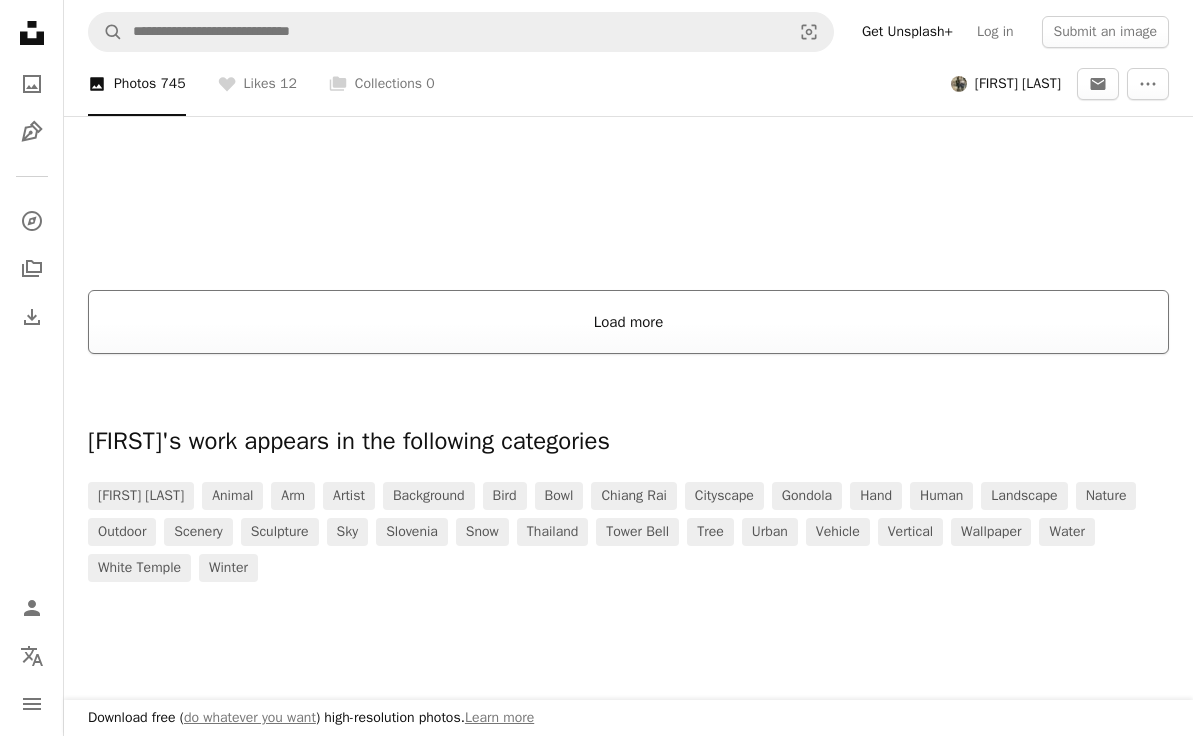 click on "Load more" at bounding box center [628, 322] 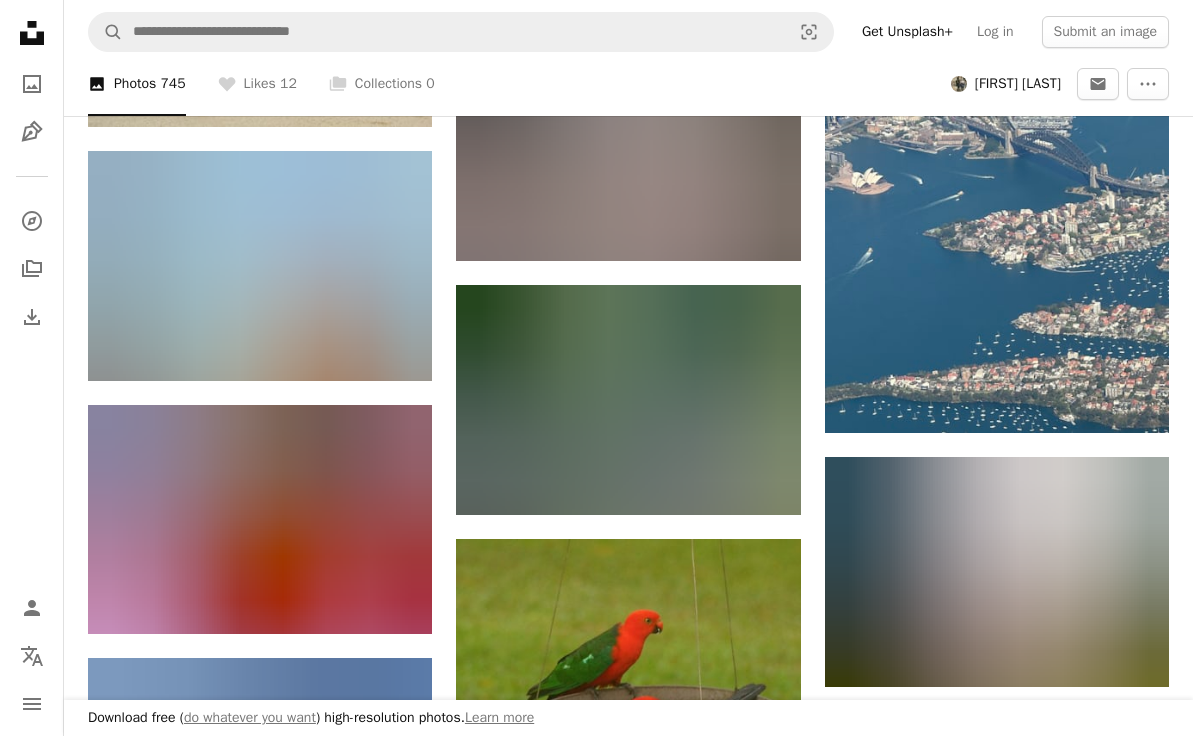 scroll, scrollTop: 66161, scrollLeft: 0, axis: vertical 